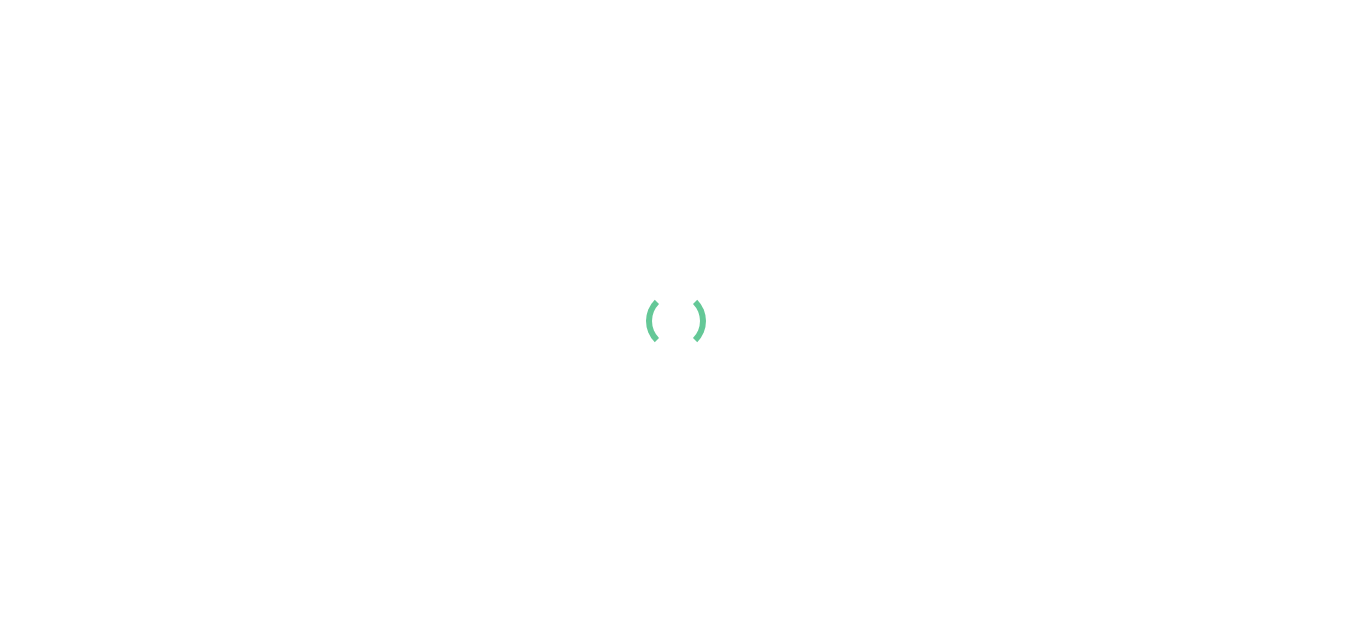 scroll, scrollTop: 0, scrollLeft: 0, axis: both 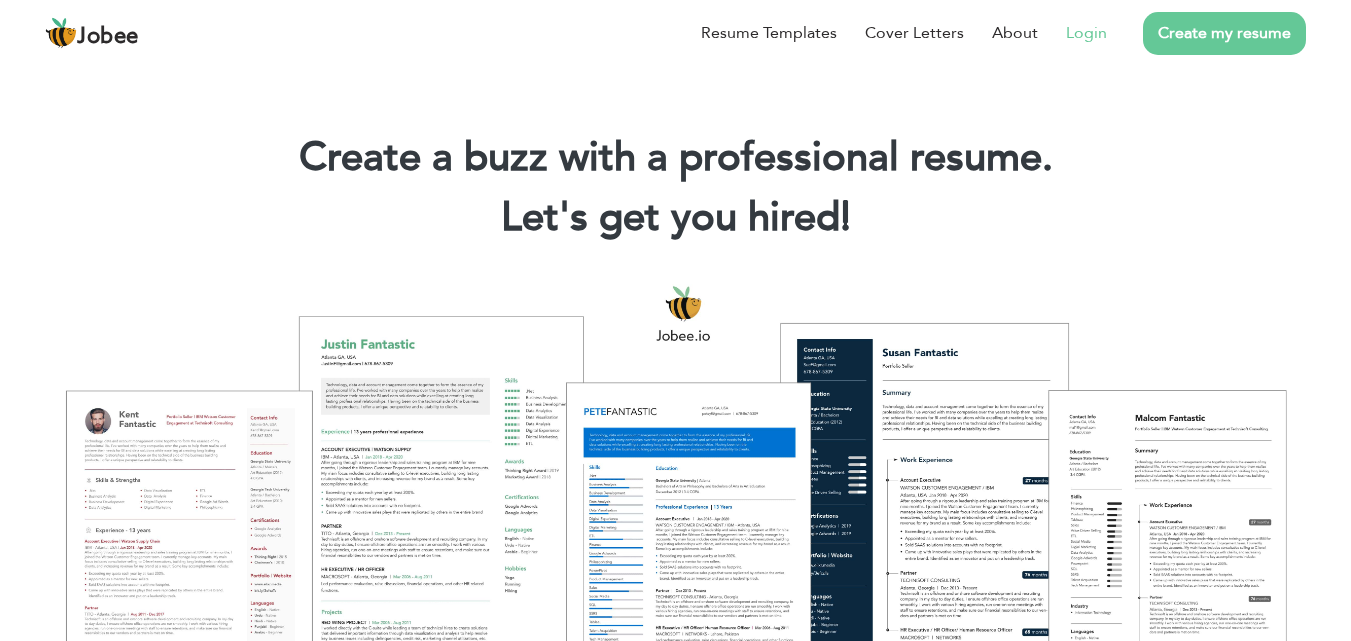 click on "Login" at bounding box center (1086, 33) 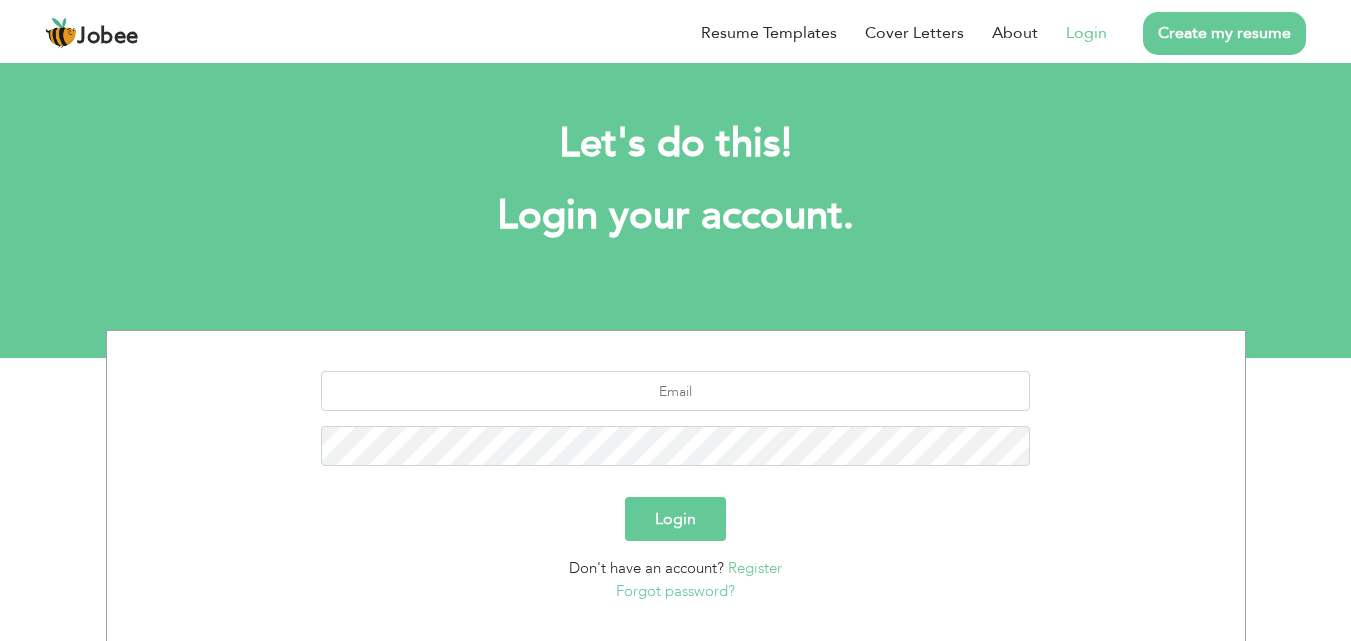 scroll, scrollTop: 0, scrollLeft: 0, axis: both 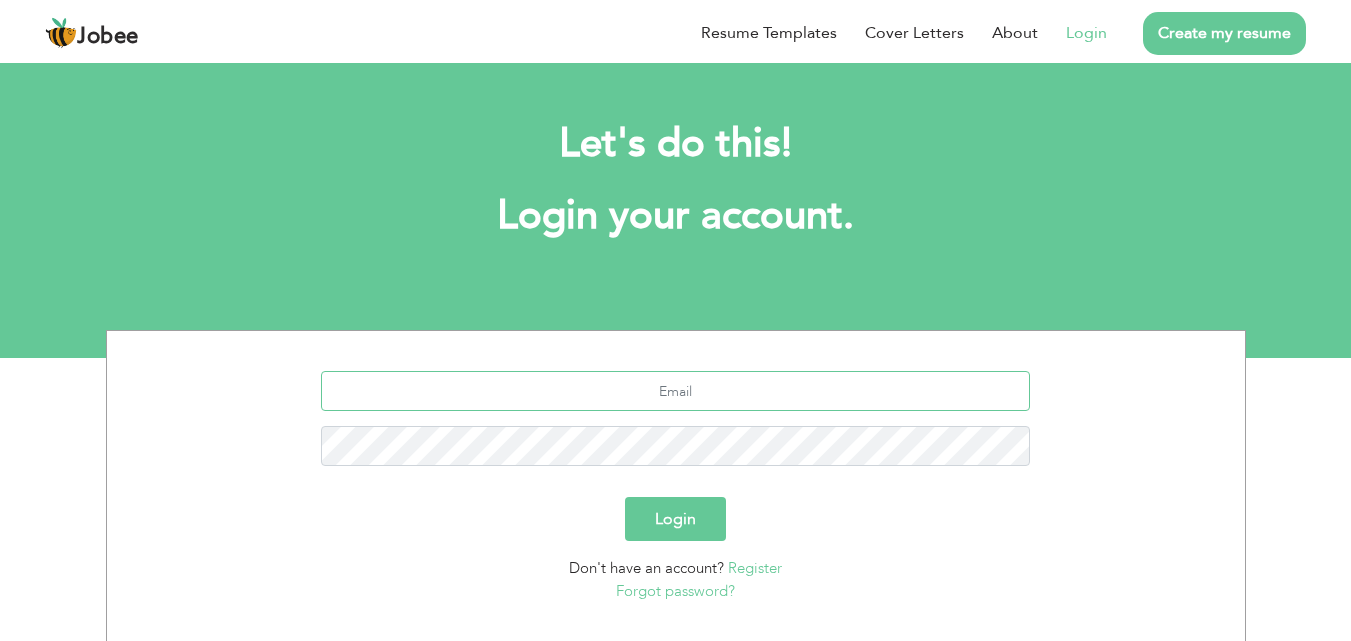 click at bounding box center (675, 391) 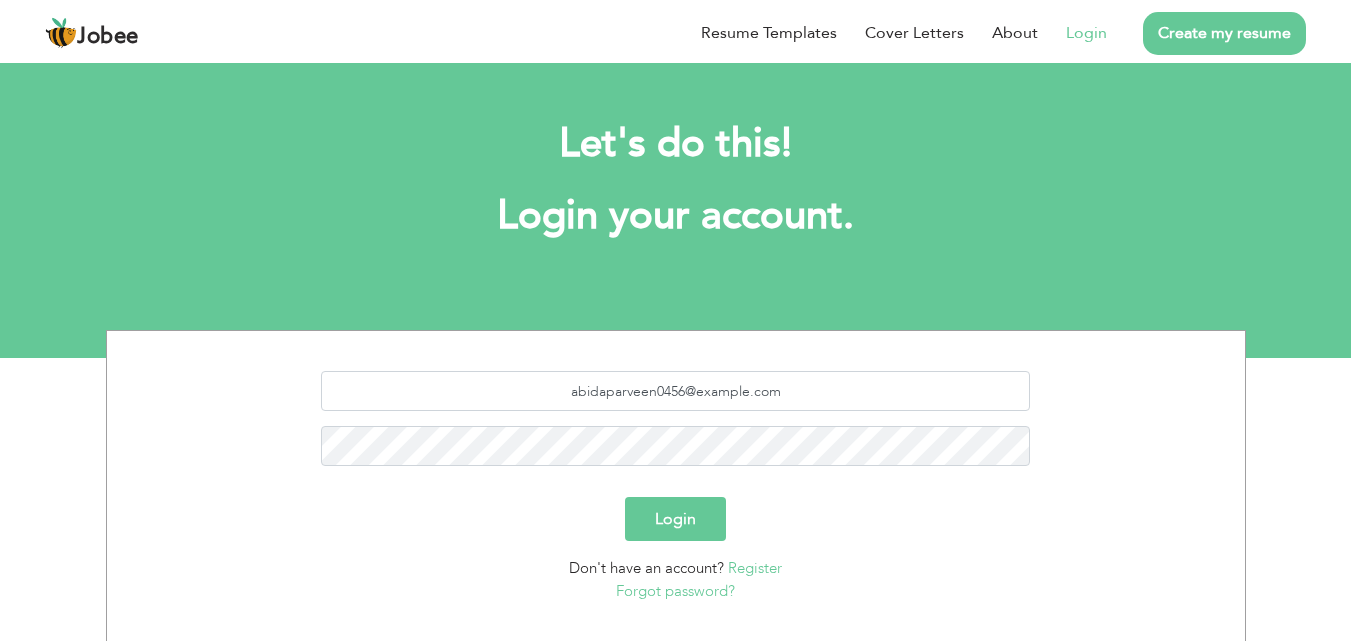 click on "Login" at bounding box center [675, 519] 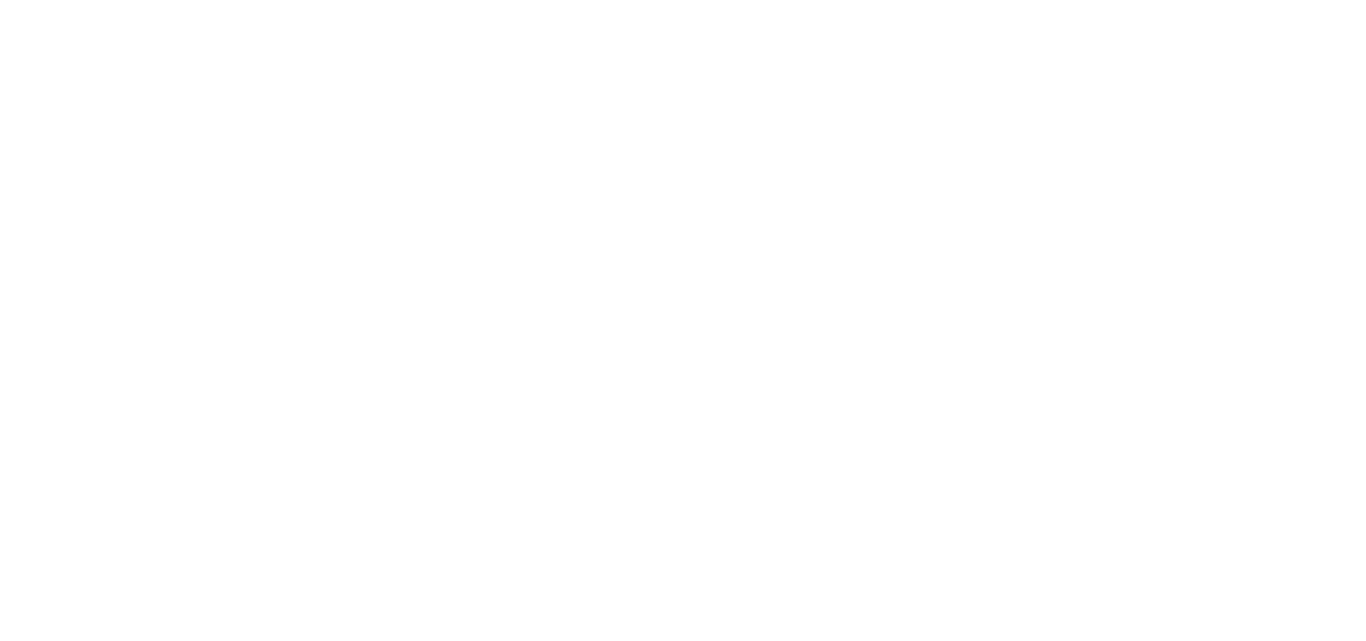 scroll, scrollTop: 0, scrollLeft: 0, axis: both 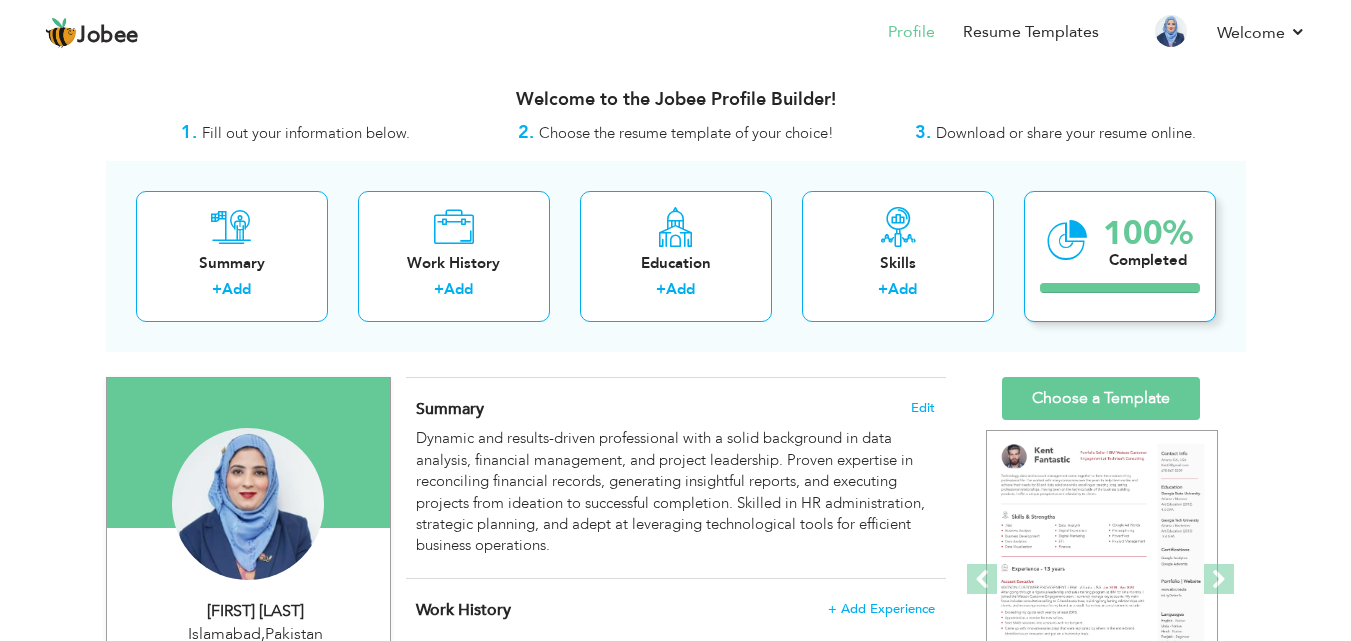 click at bounding box center (1067, 240) 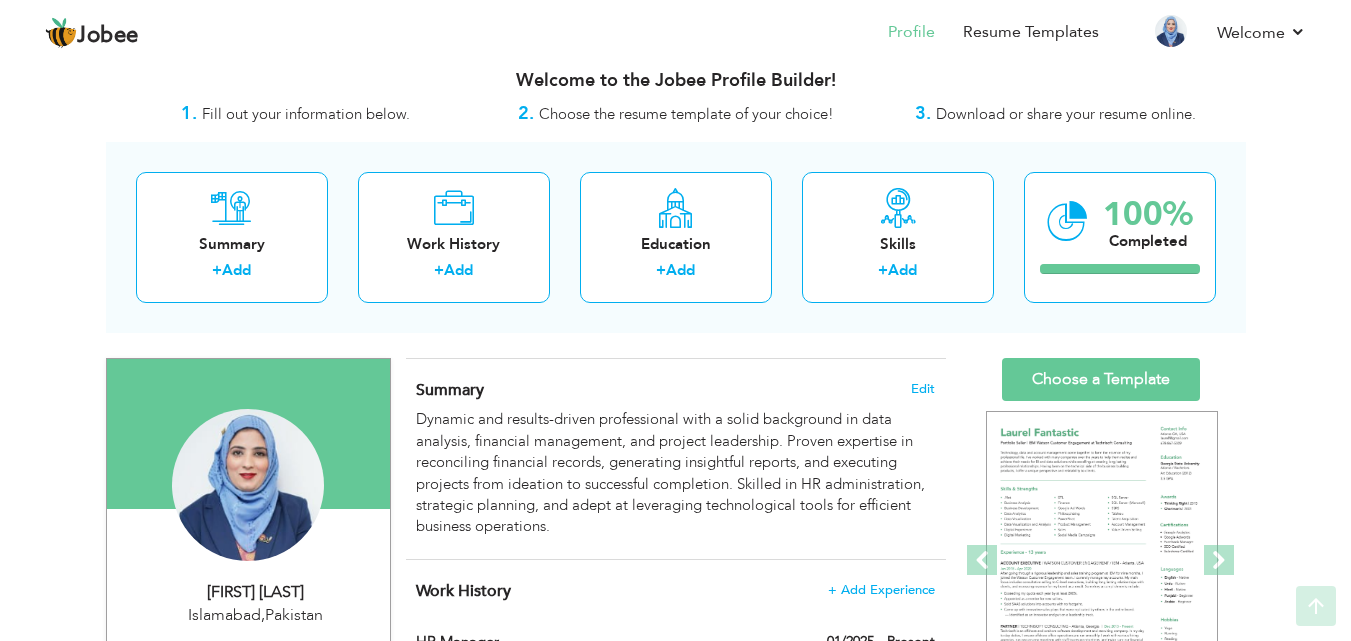 scroll, scrollTop: 0, scrollLeft: 0, axis: both 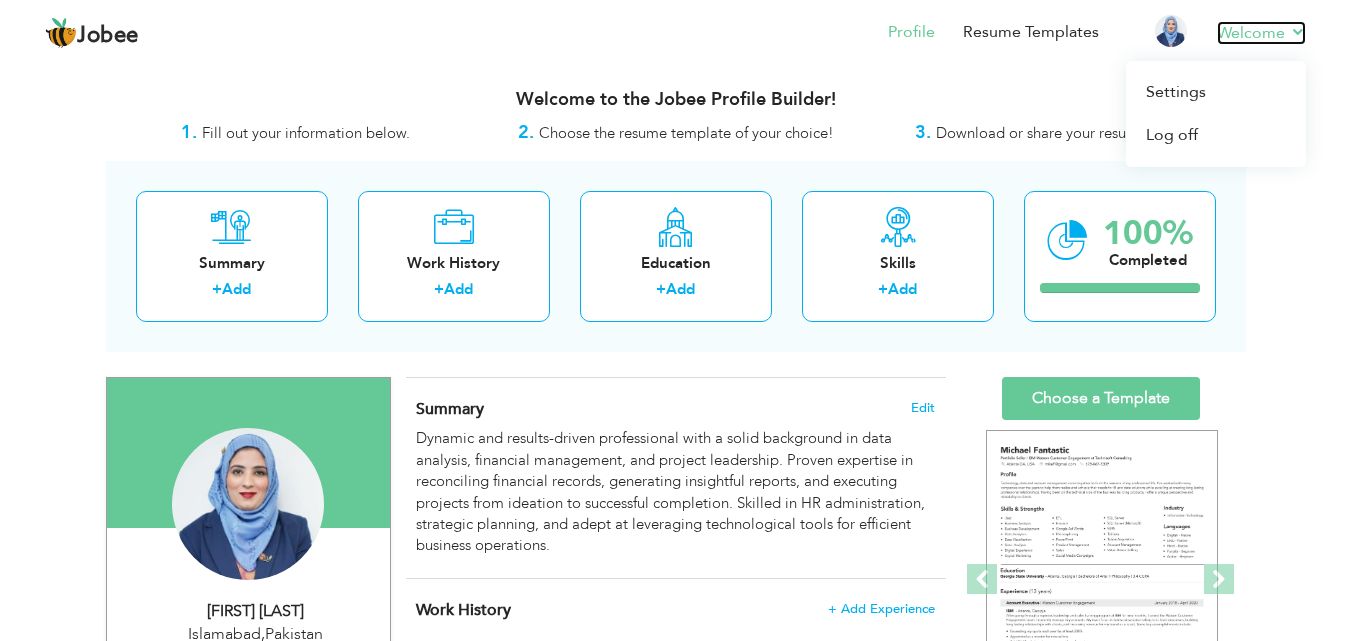 click on "Welcome" at bounding box center (1261, 33) 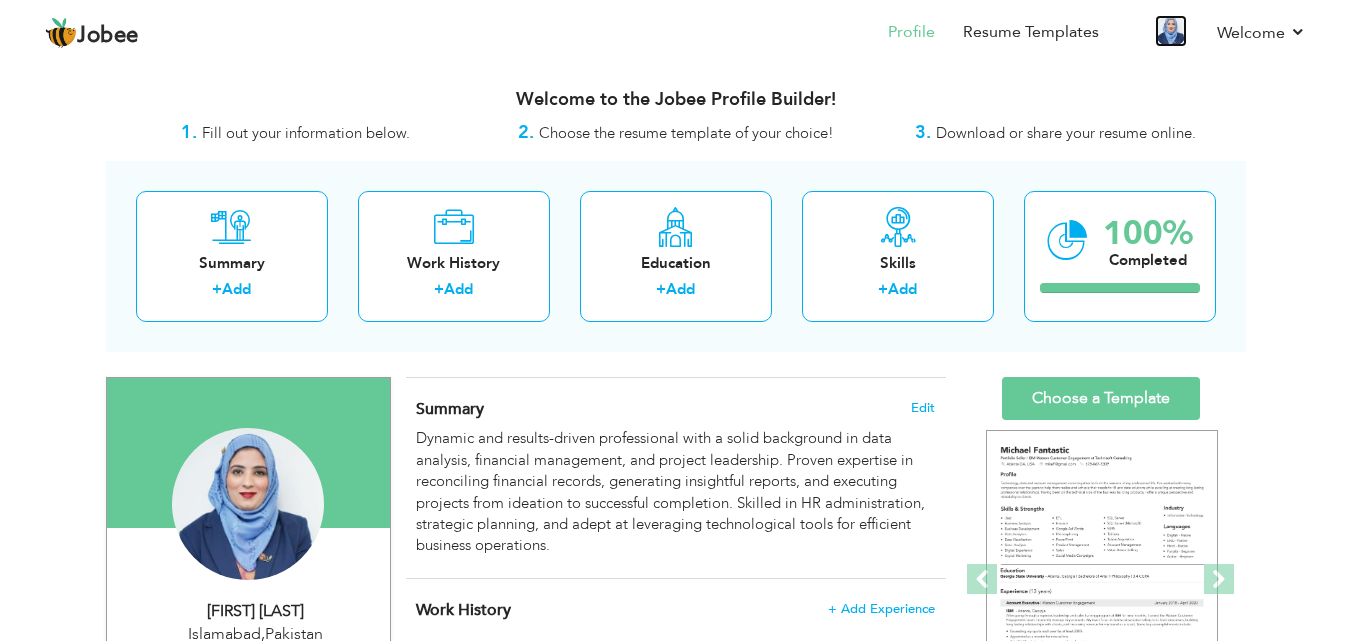 click at bounding box center [1171, 31] 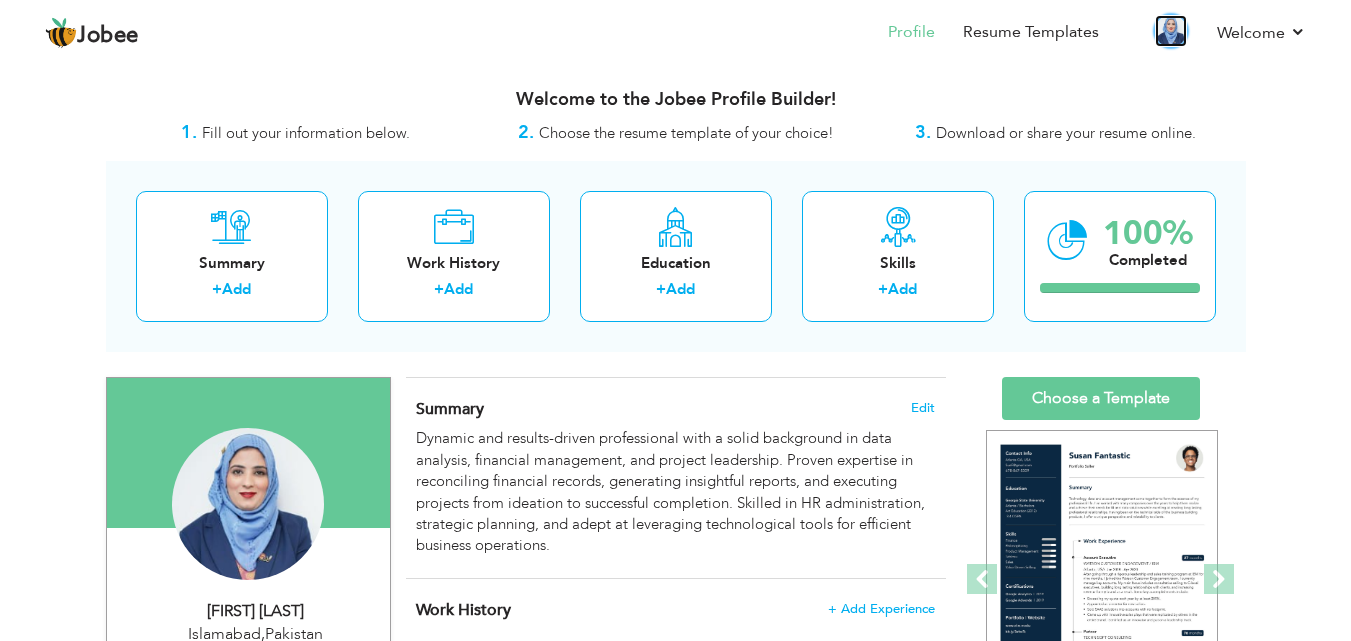 click at bounding box center [1171, 31] 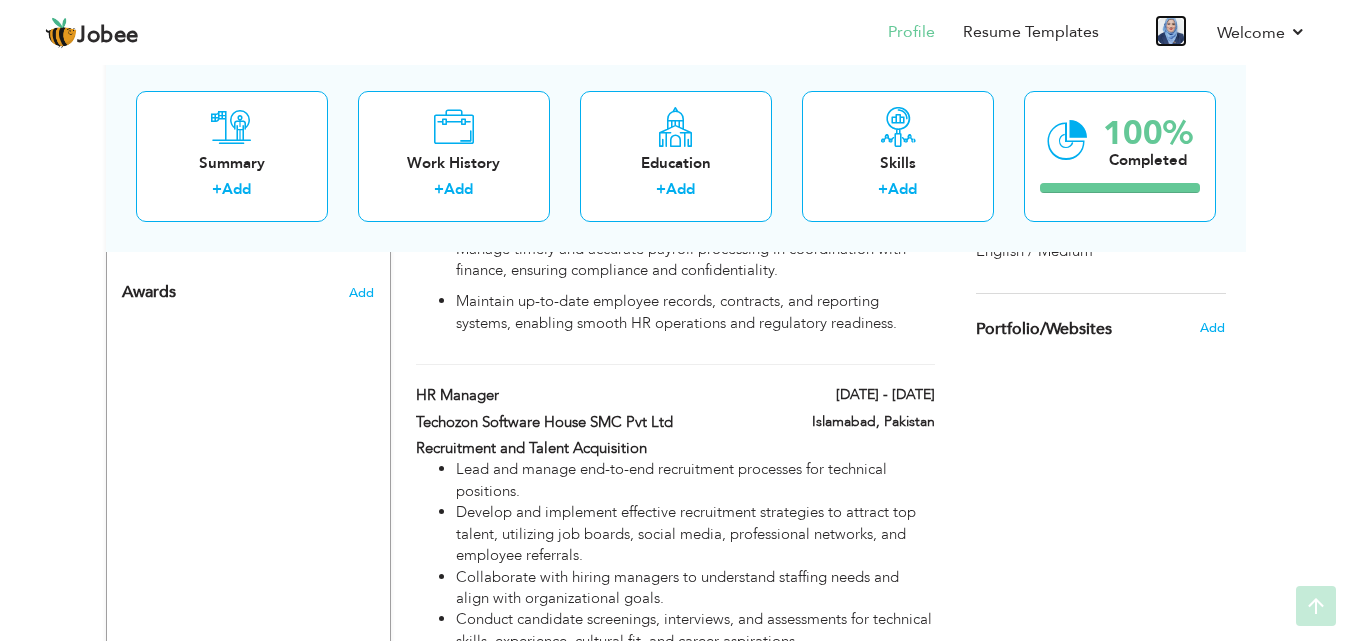 scroll, scrollTop: 0, scrollLeft: 0, axis: both 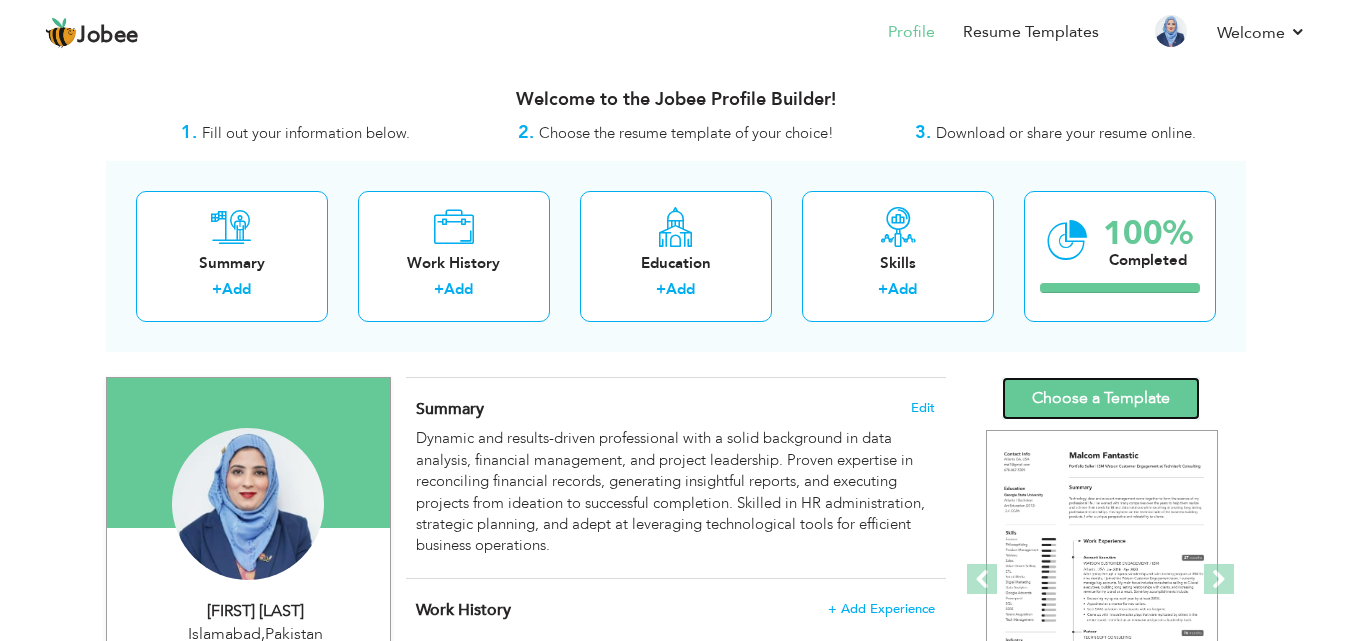 click on "Choose a Template" at bounding box center (1101, 398) 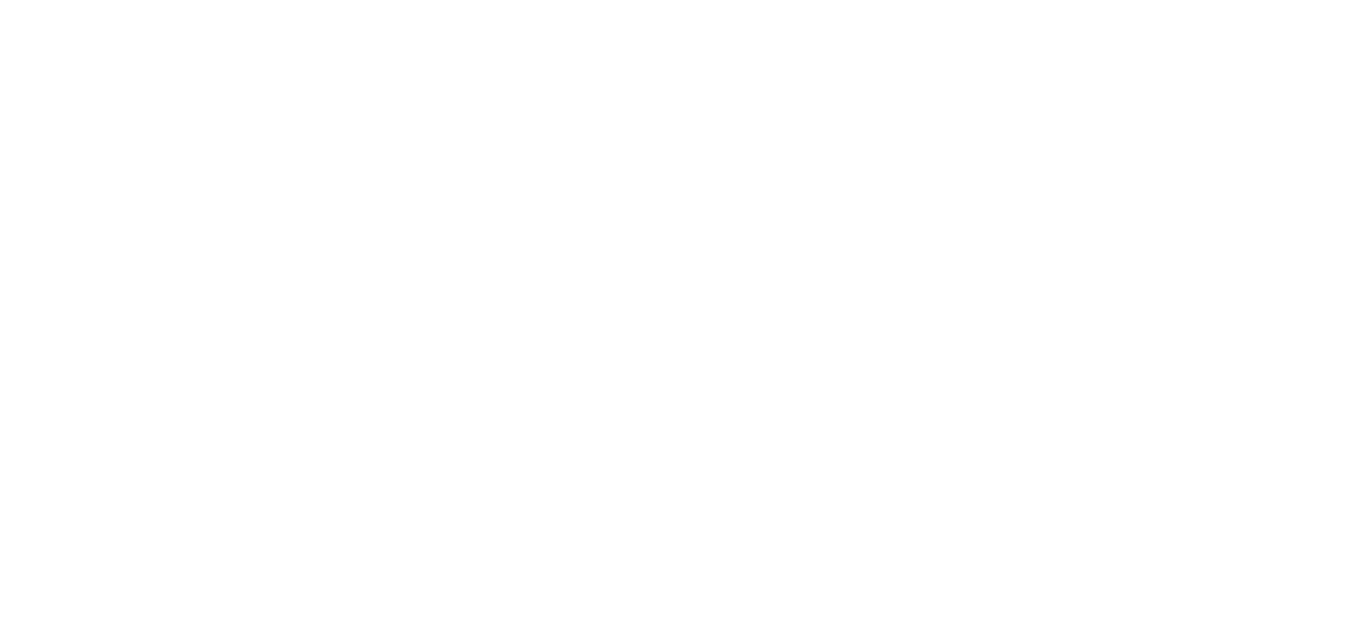 scroll, scrollTop: 0, scrollLeft: 0, axis: both 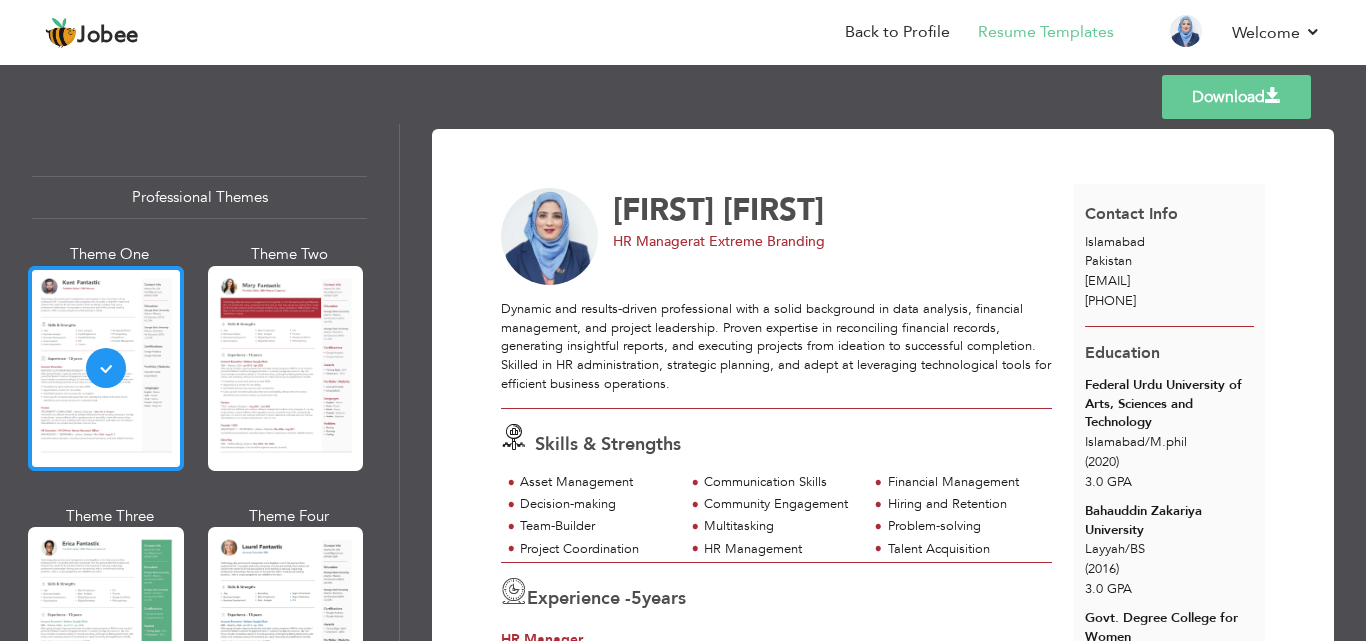 click at bounding box center (106, 368) 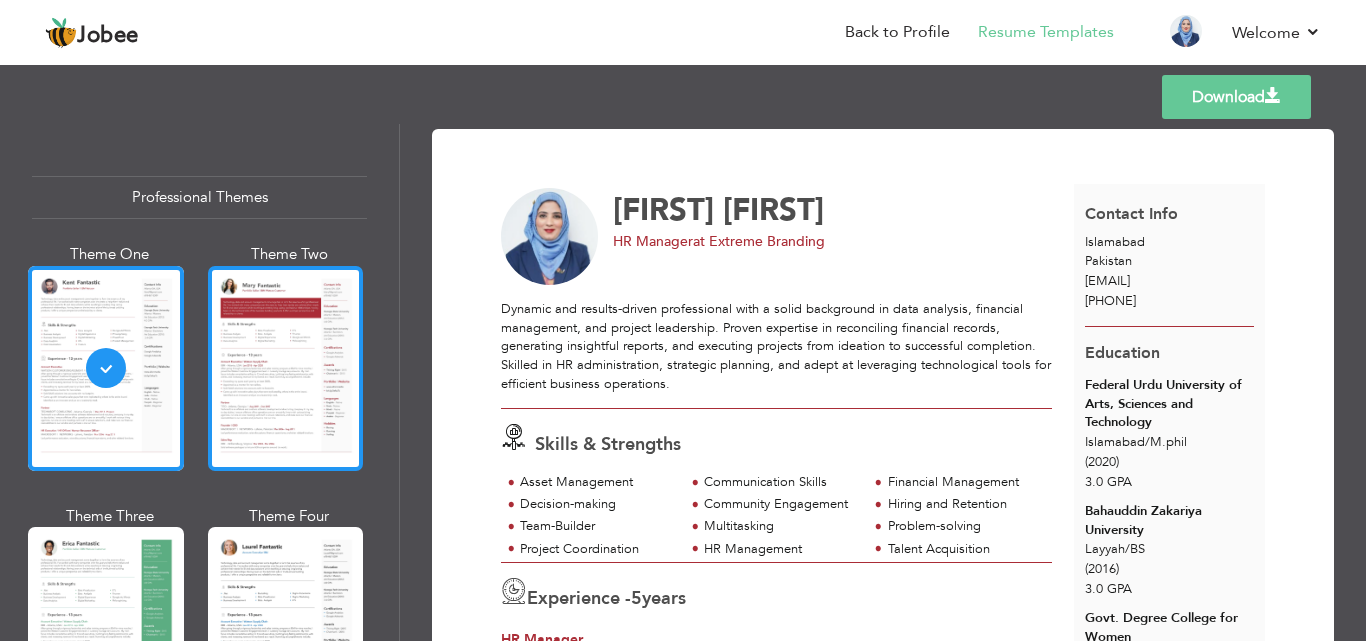 click at bounding box center (286, 368) 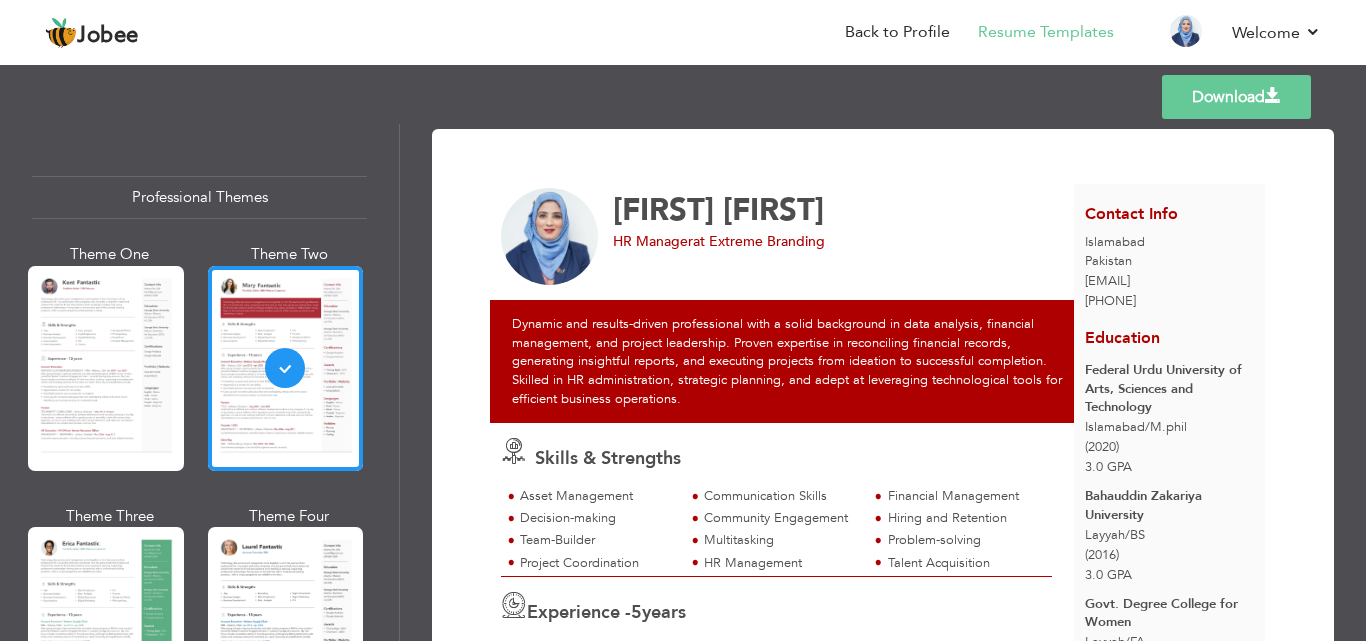 click on "Dynamic and results-driven professional with a solid background in data analysis, financial management, and project leadership. Proven expertise in reconciling financial records, generating insightful reports, and executing projects from ideation to successful completion. Skilled in HR administration, strategic planning, and adept at leveraging technological tools for efficient business operations." at bounding box center [788, 361] 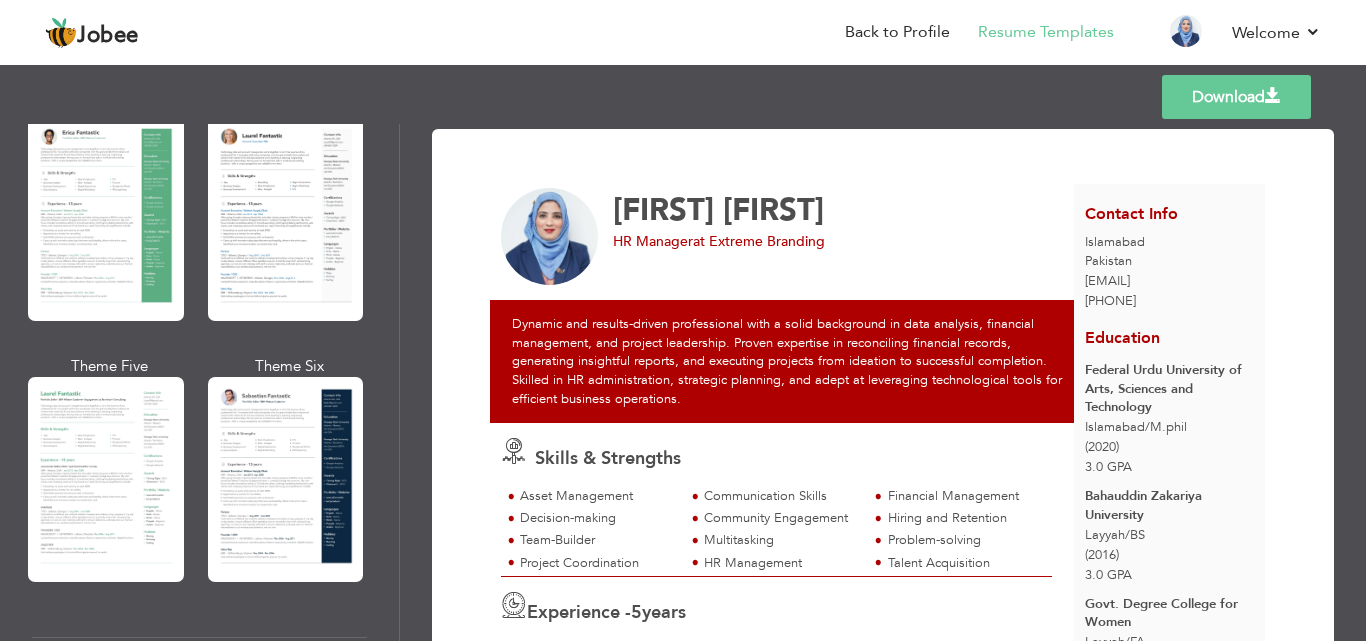 scroll, scrollTop: 418, scrollLeft: 0, axis: vertical 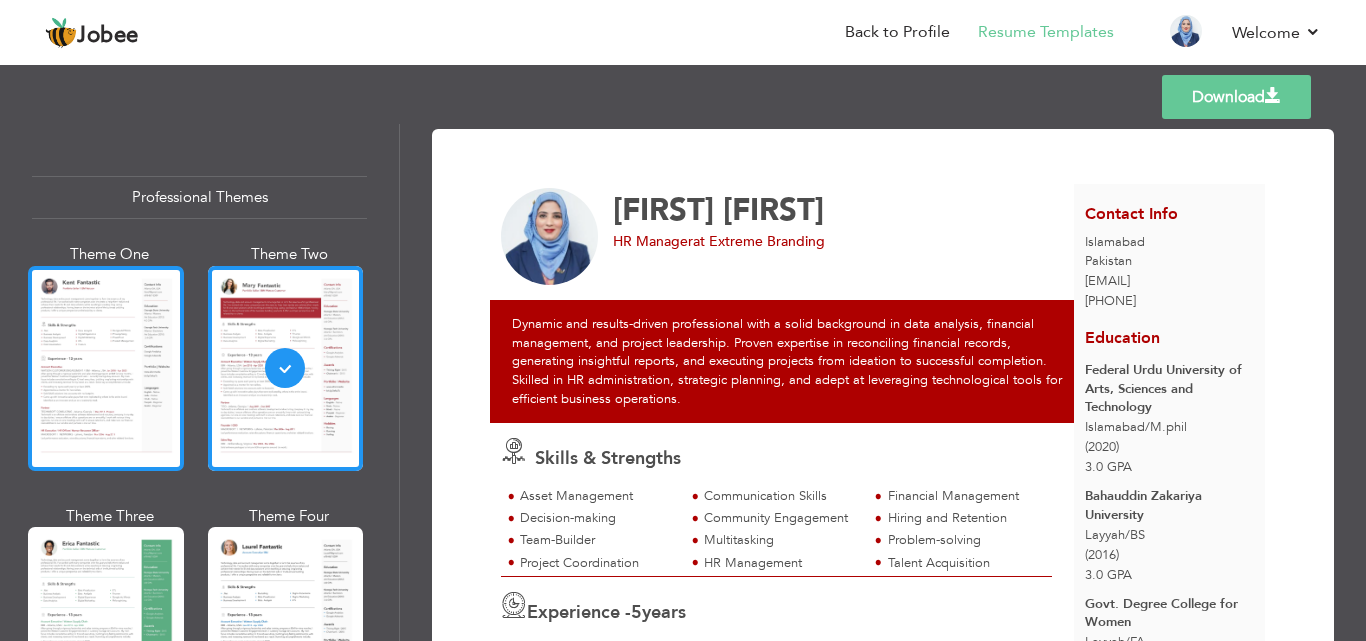 click at bounding box center [106, 368] 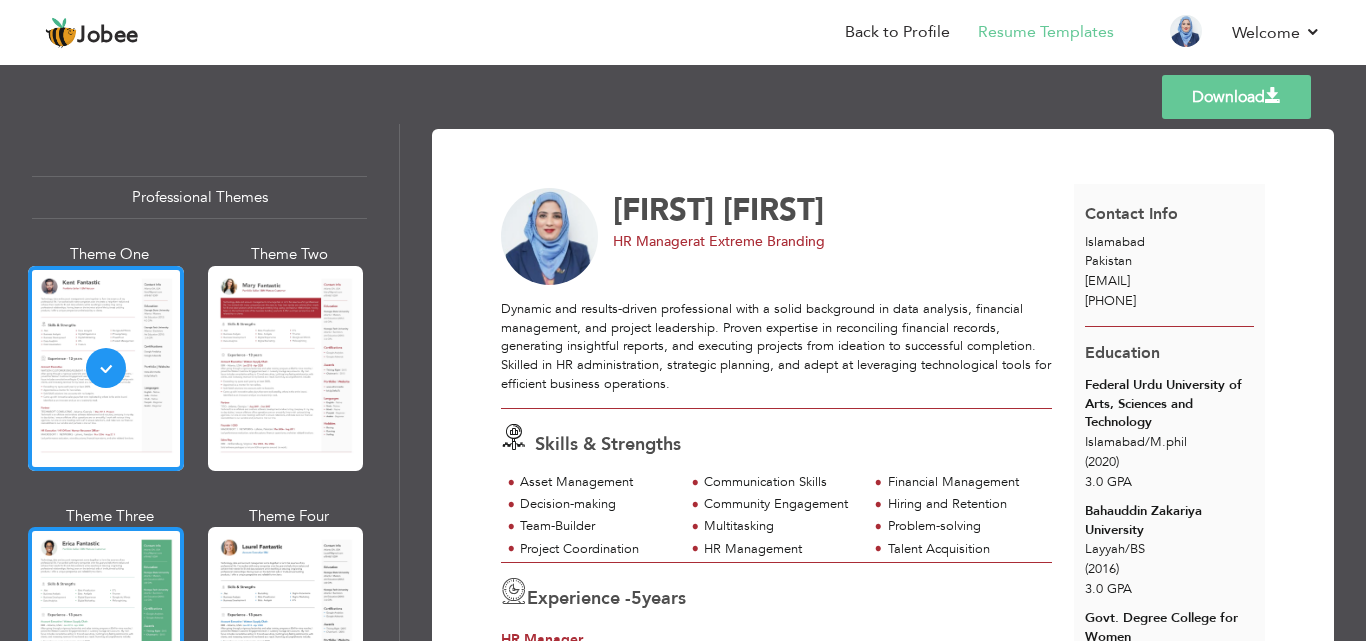 click at bounding box center [106, 629] 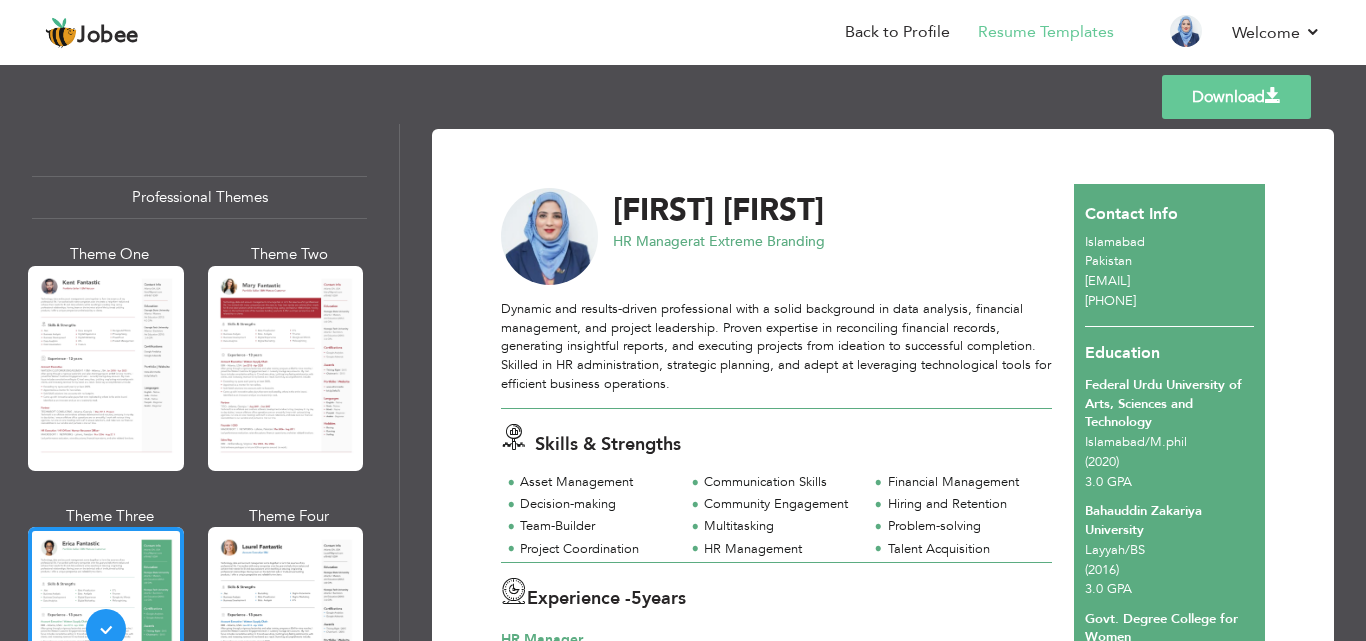 click at bounding box center (286, 629) 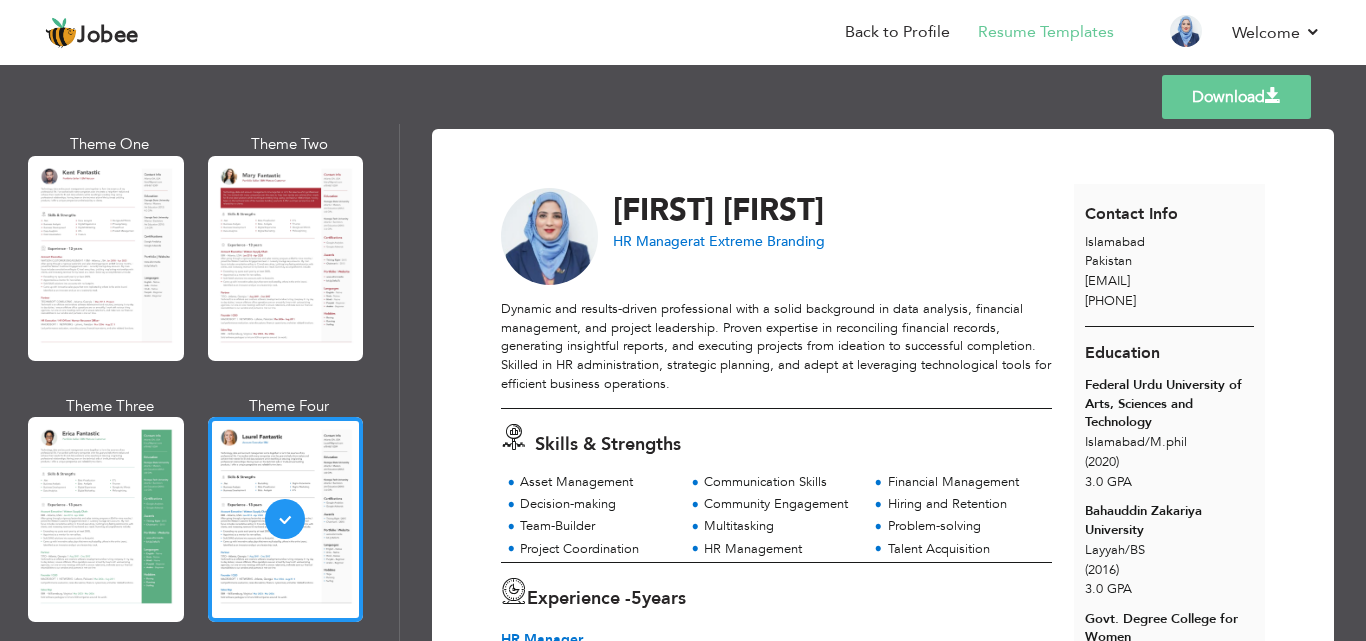 scroll, scrollTop: 119, scrollLeft: 0, axis: vertical 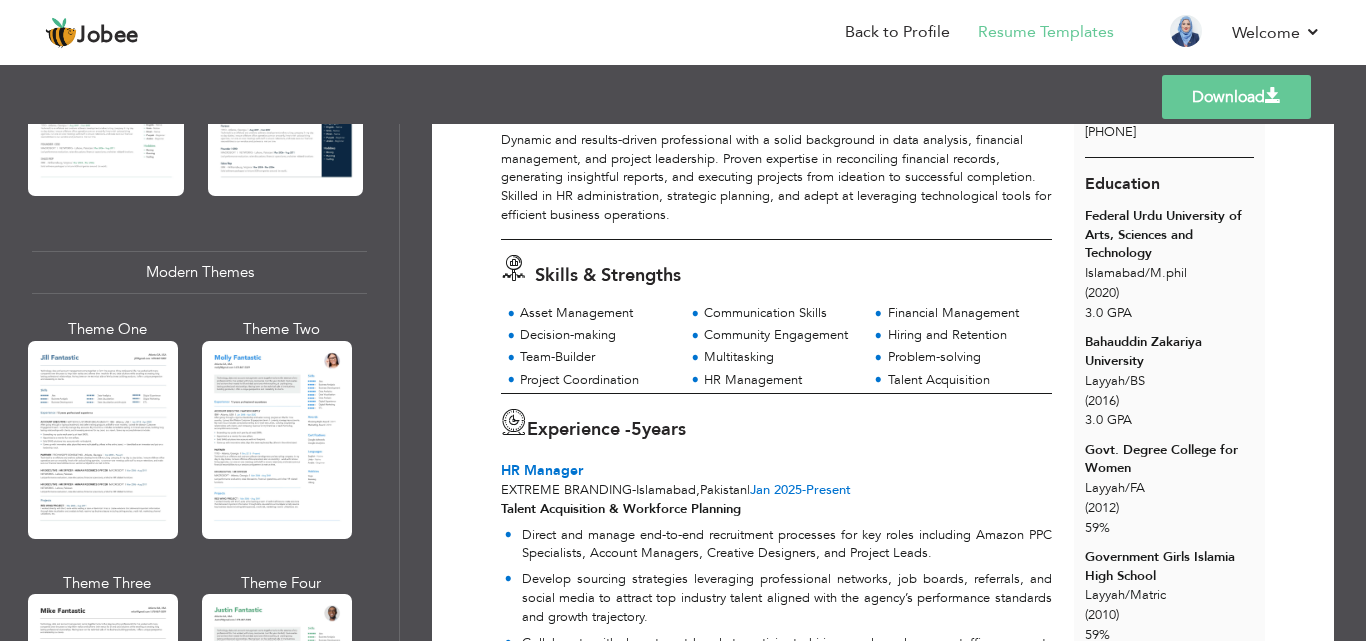 click on "Theme One
Theme Two
Theme Three
Theme Four" at bounding box center (194, 572) 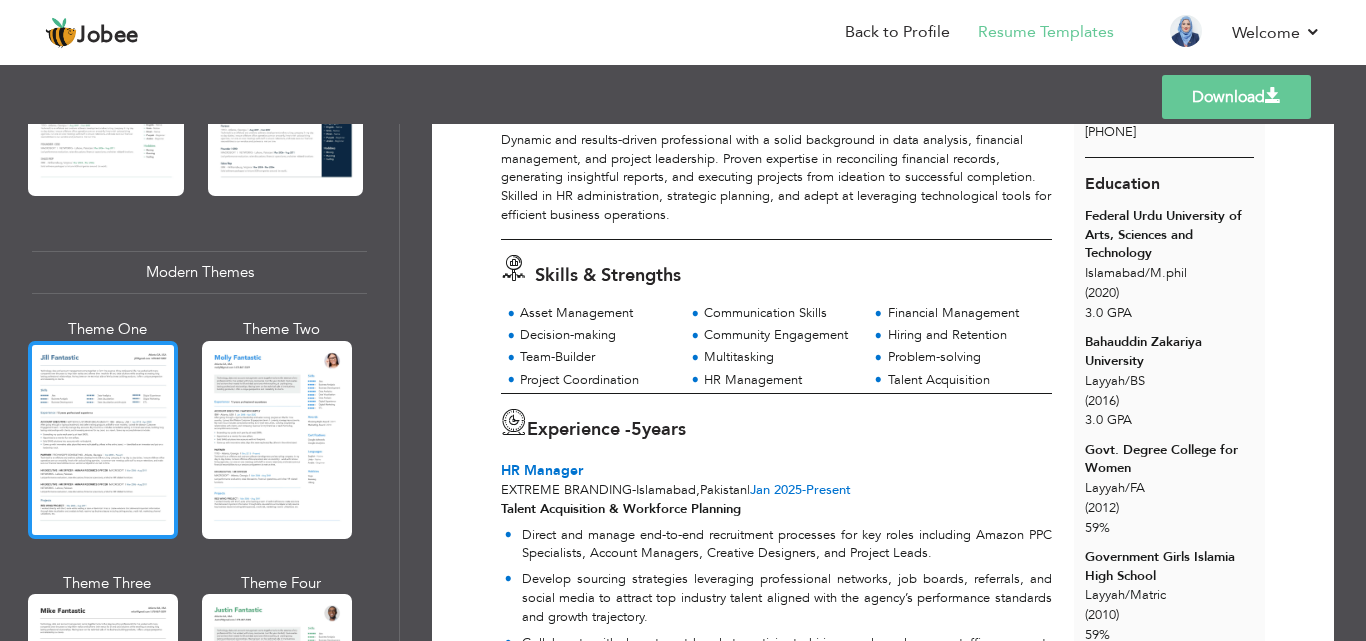click at bounding box center [103, 440] 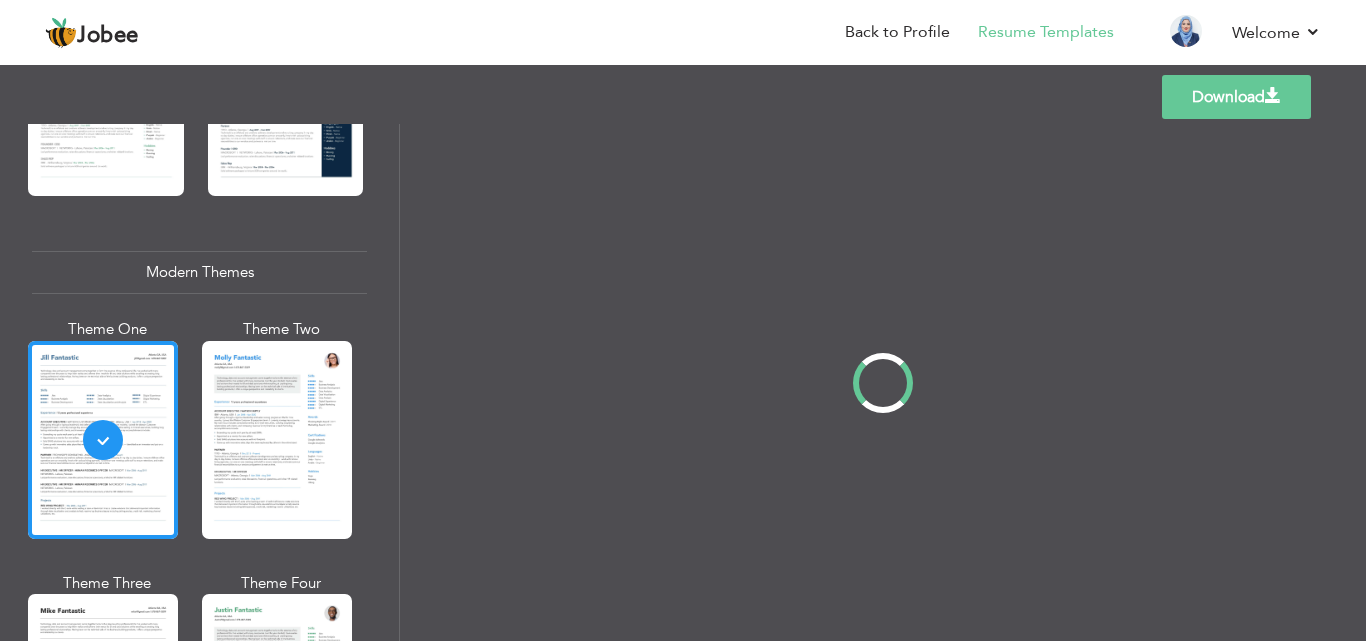 scroll, scrollTop: 0, scrollLeft: 0, axis: both 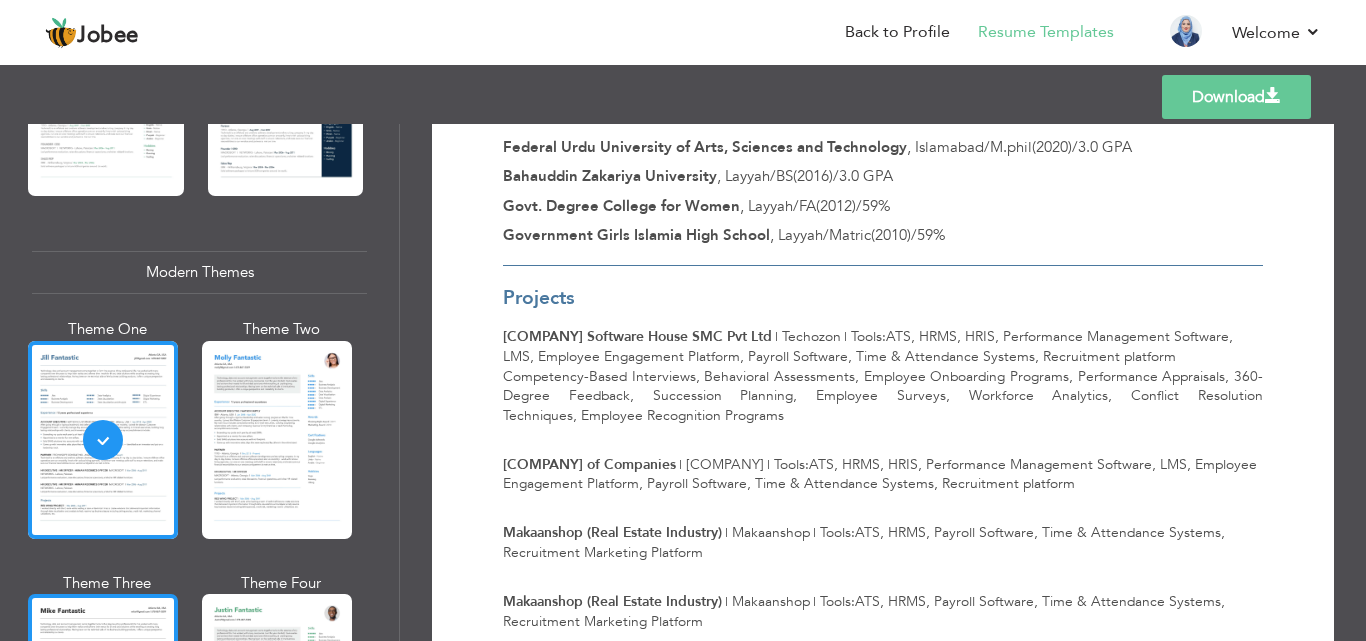 click at bounding box center (103, 693) 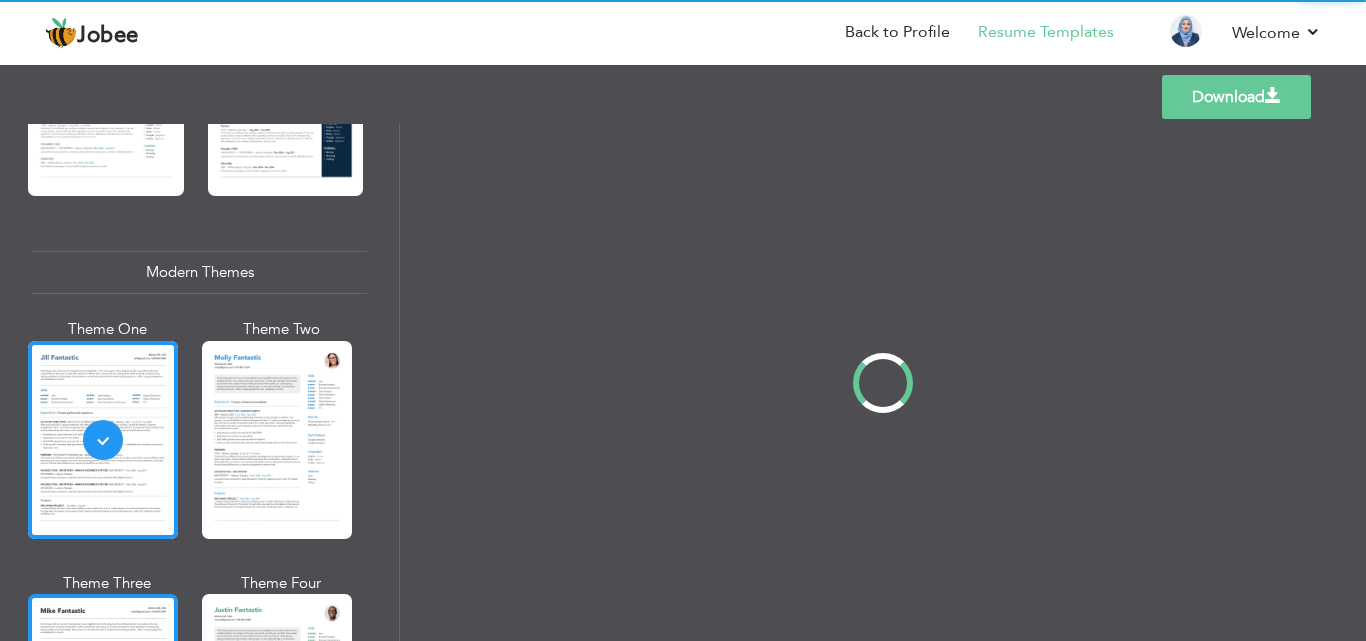 scroll, scrollTop: 0, scrollLeft: 0, axis: both 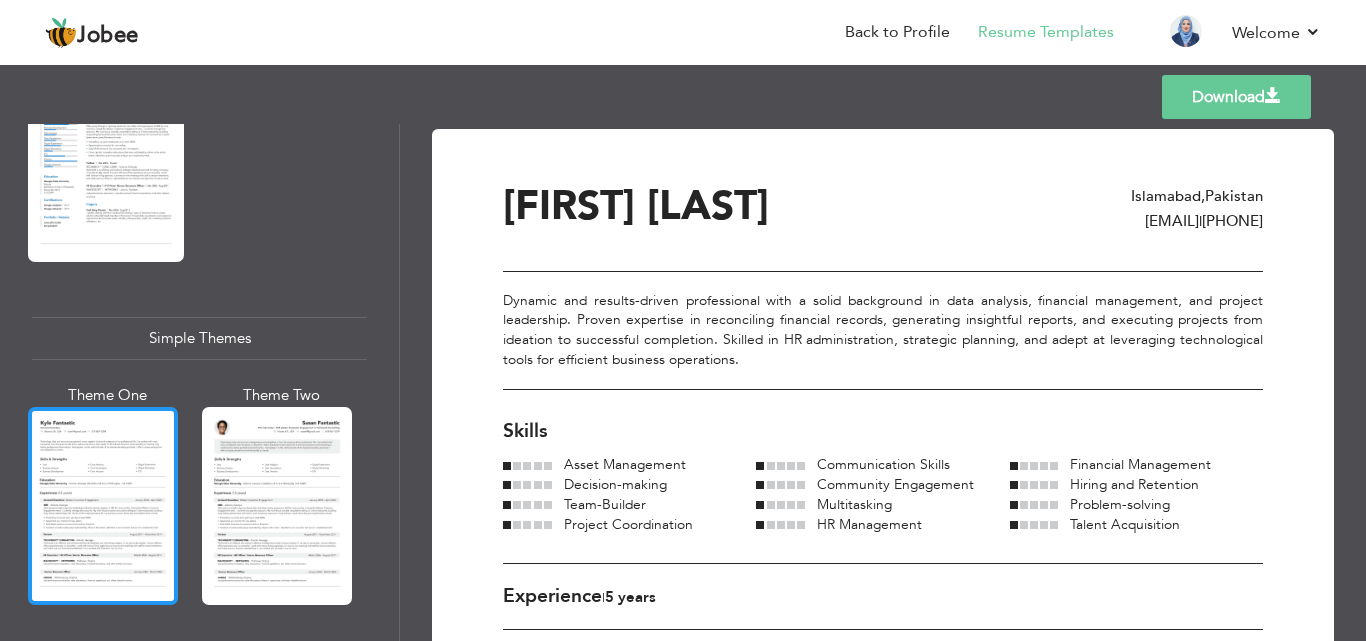 click at bounding box center [103, 506] 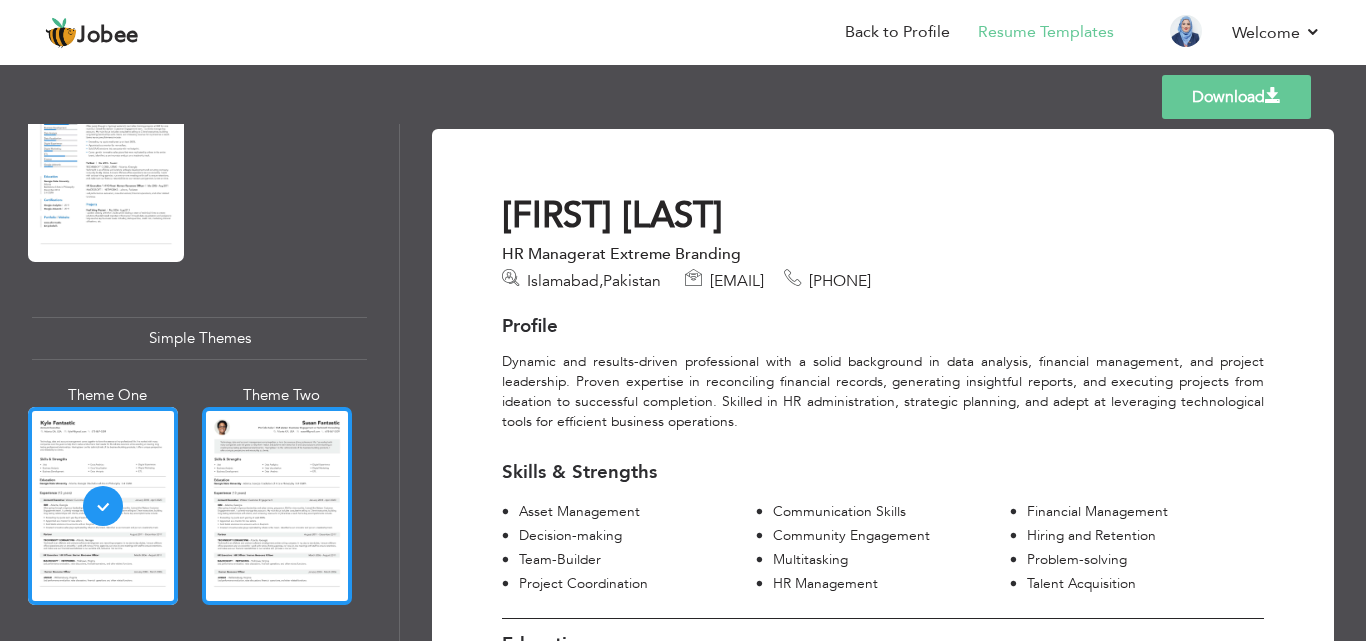 click at bounding box center [277, 506] 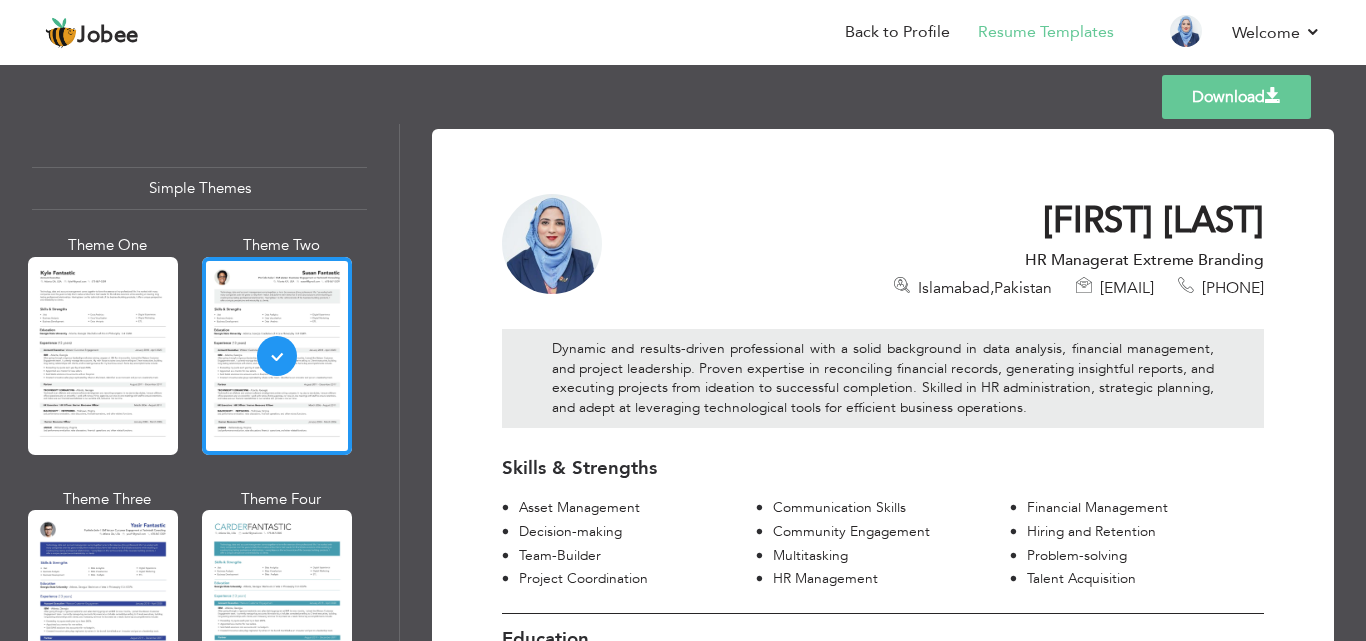 scroll, scrollTop: 3497, scrollLeft: 0, axis: vertical 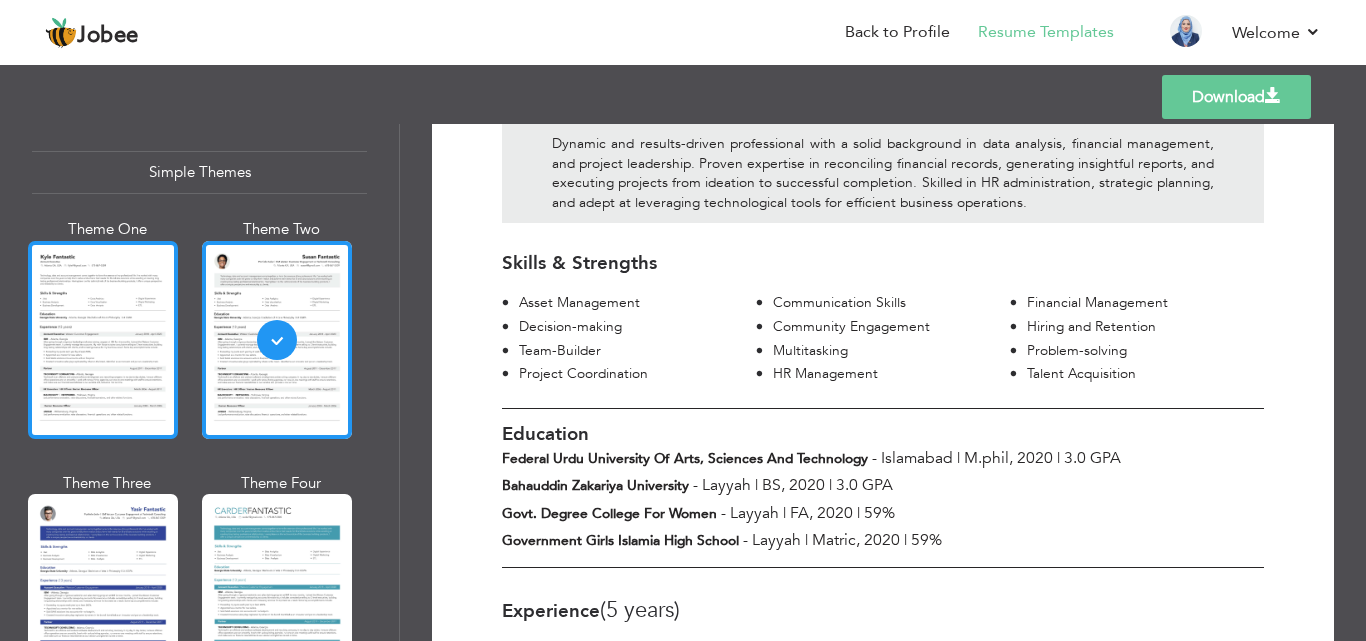 click at bounding box center (103, 340) 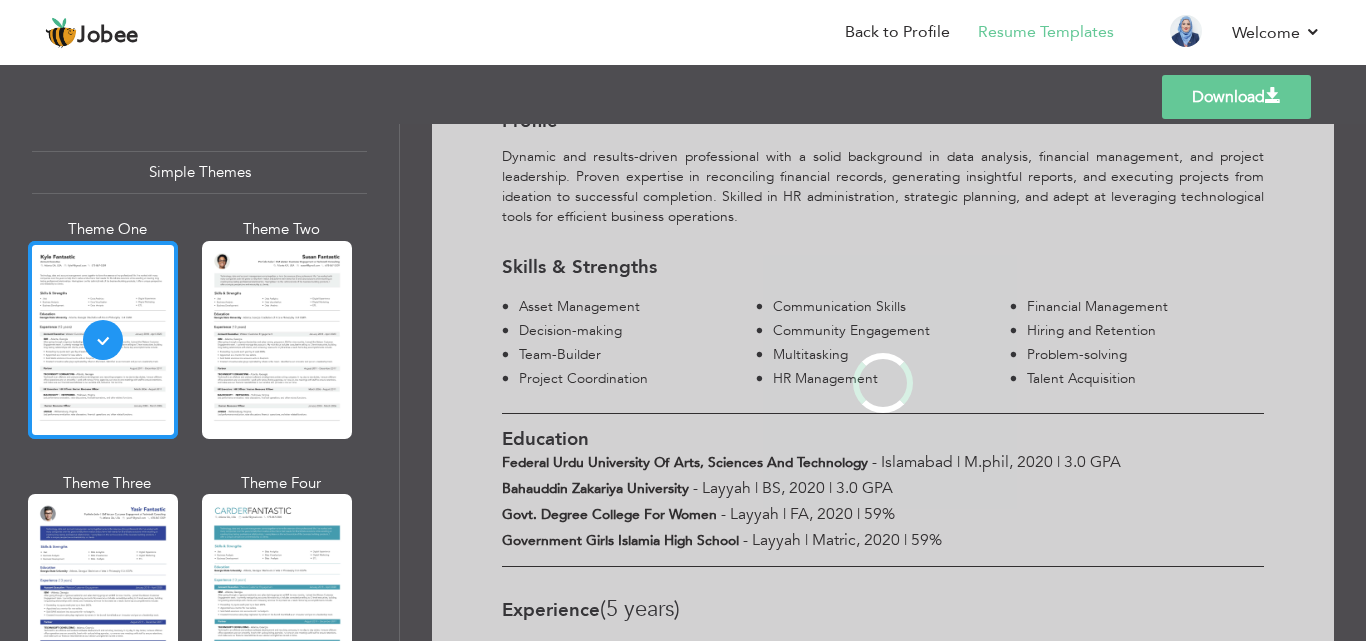 scroll, scrollTop: 0, scrollLeft: 0, axis: both 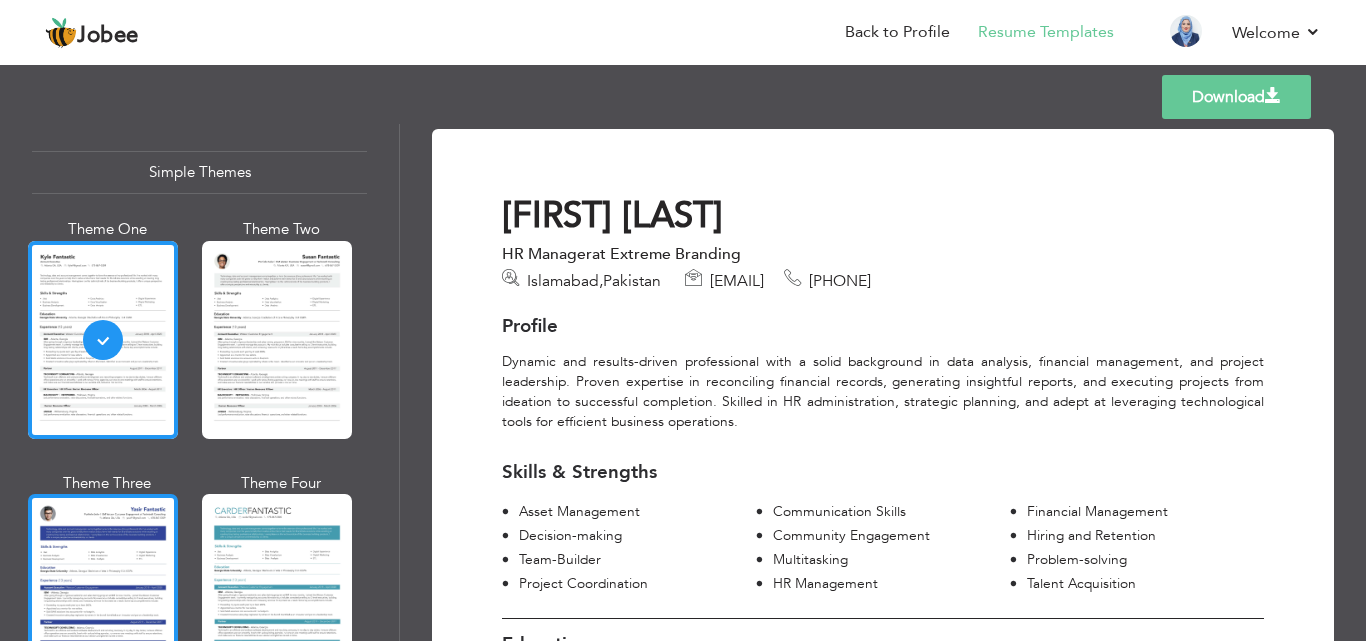 click at bounding box center [103, 593] 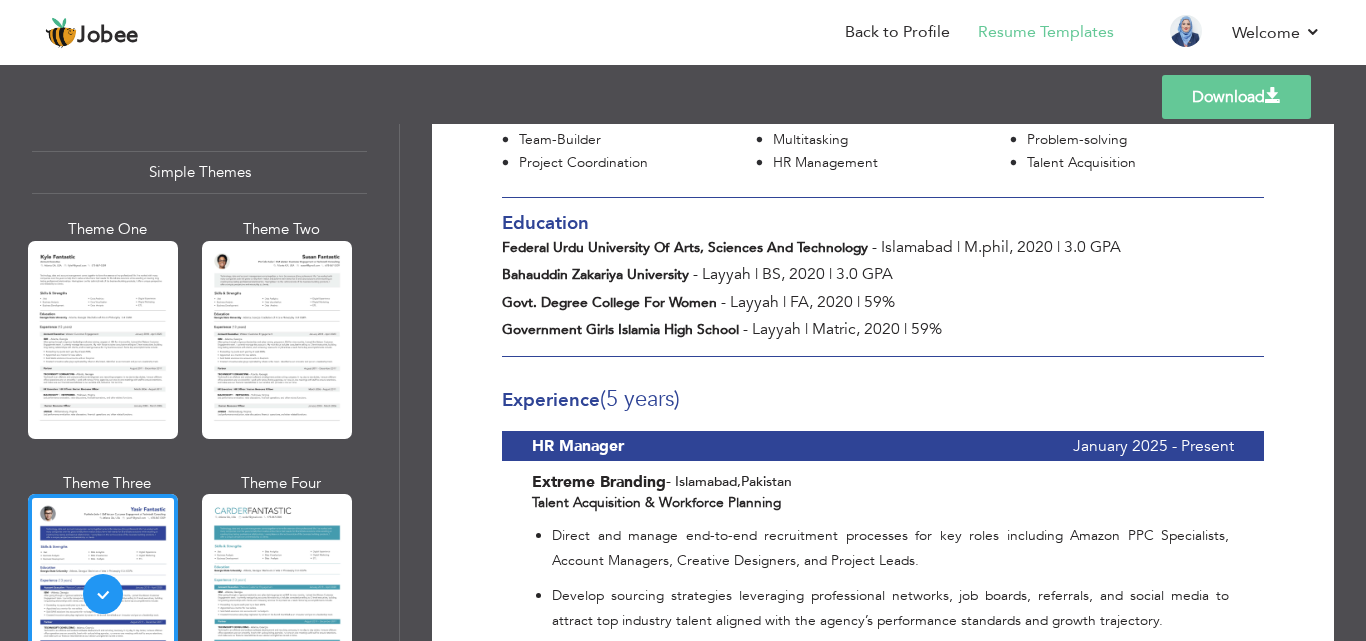 scroll, scrollTop: 405, scrollLeft: 0, axis: vertical 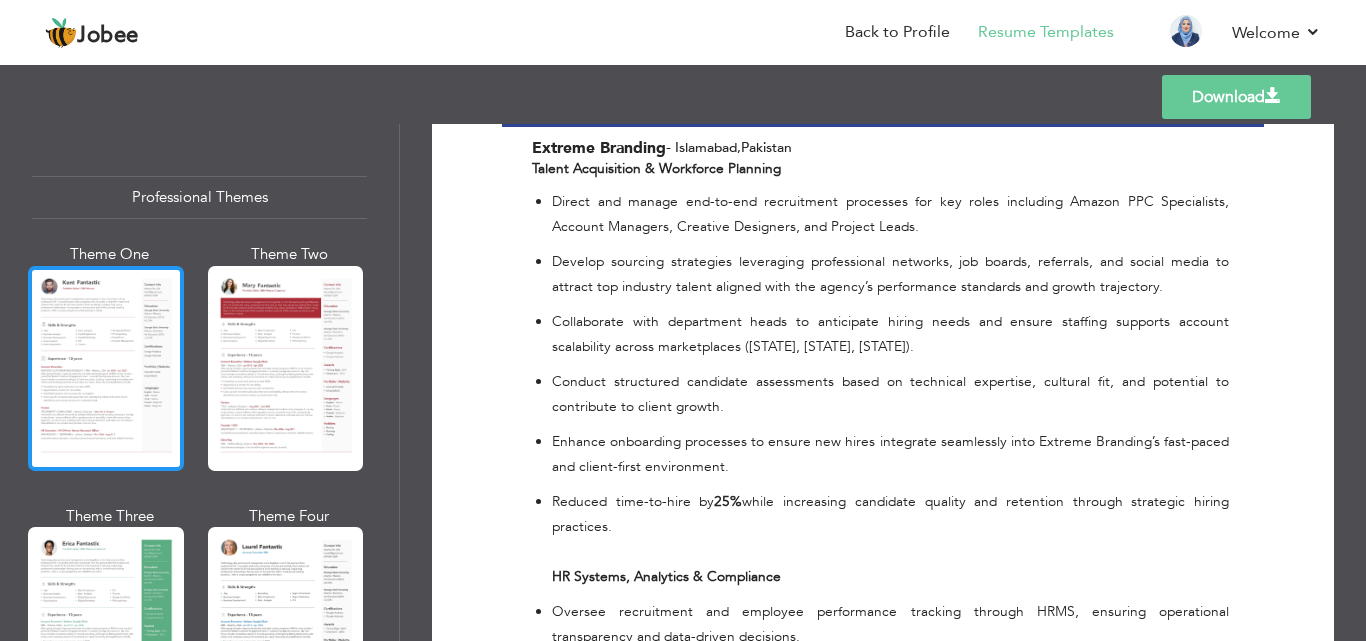 click at bounding box center [106, 368] 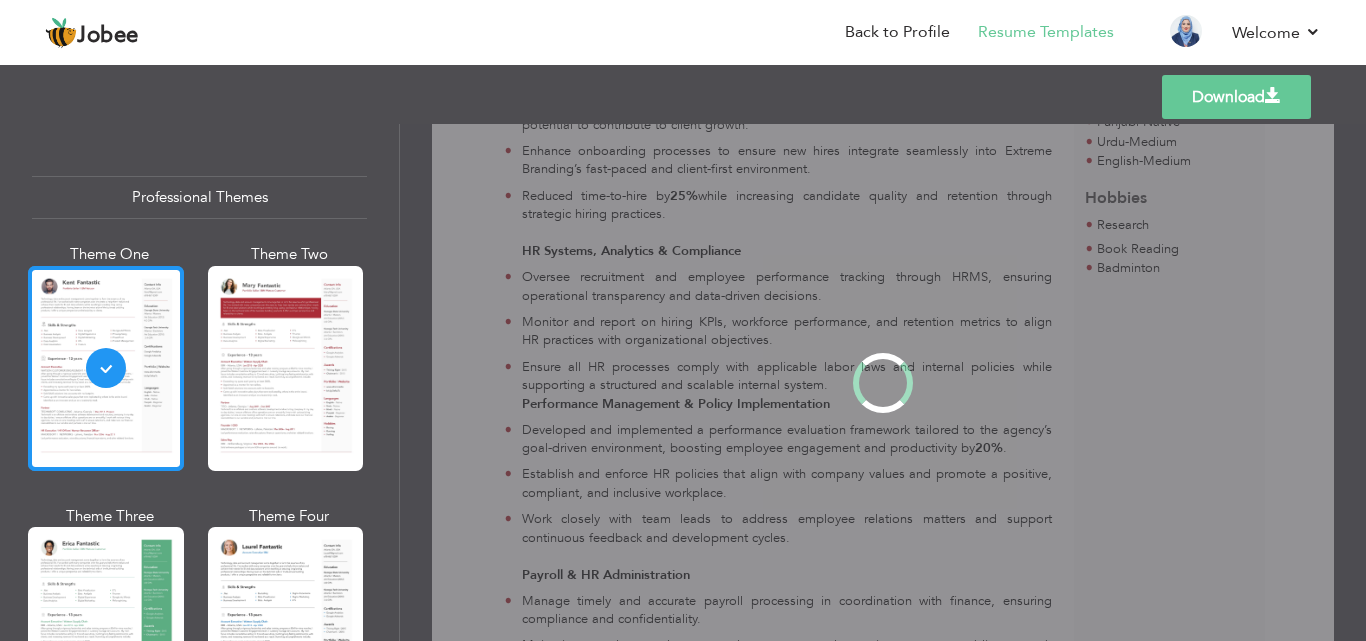 scroll, scrollTop: 0, scrollLeft: 0, axis: both 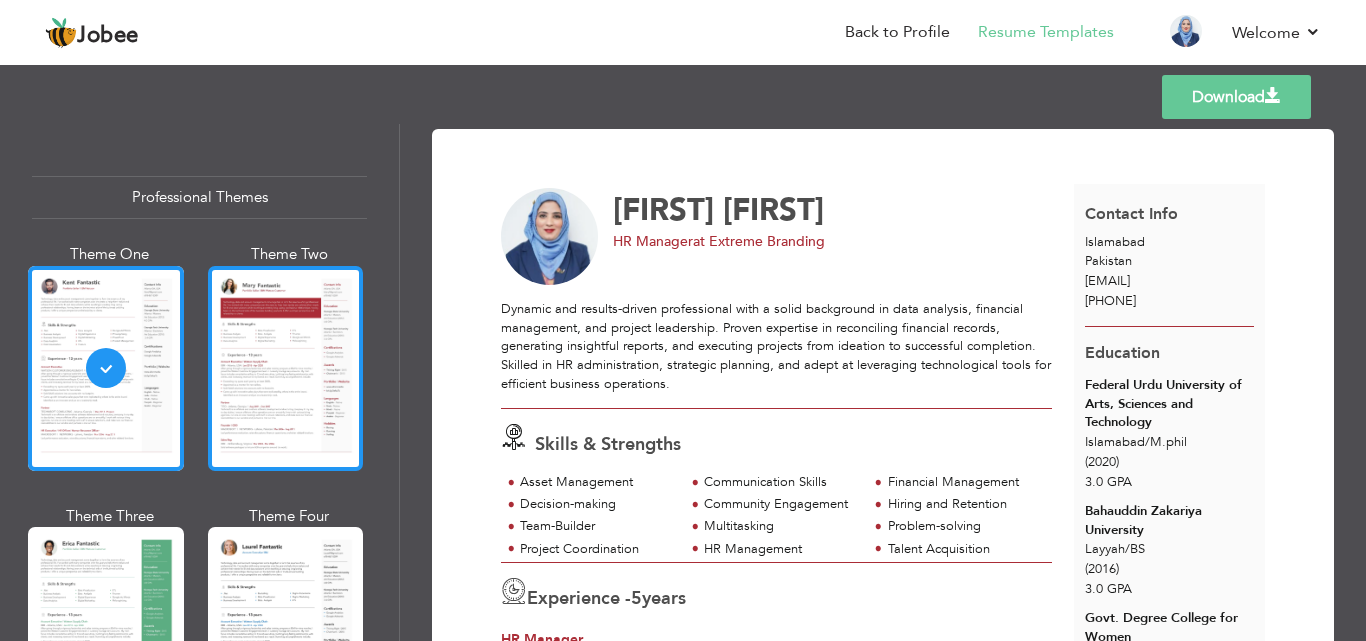 click at bounding box center (286, 368) 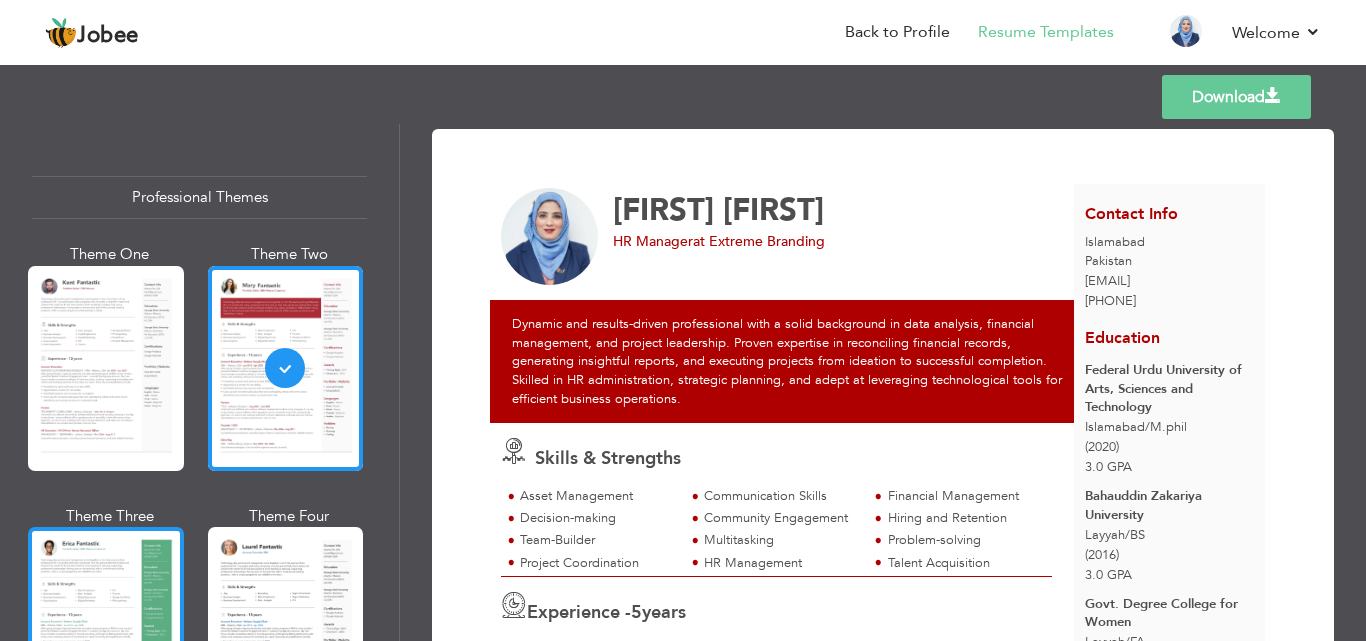 click at bounding box center (106, 629) 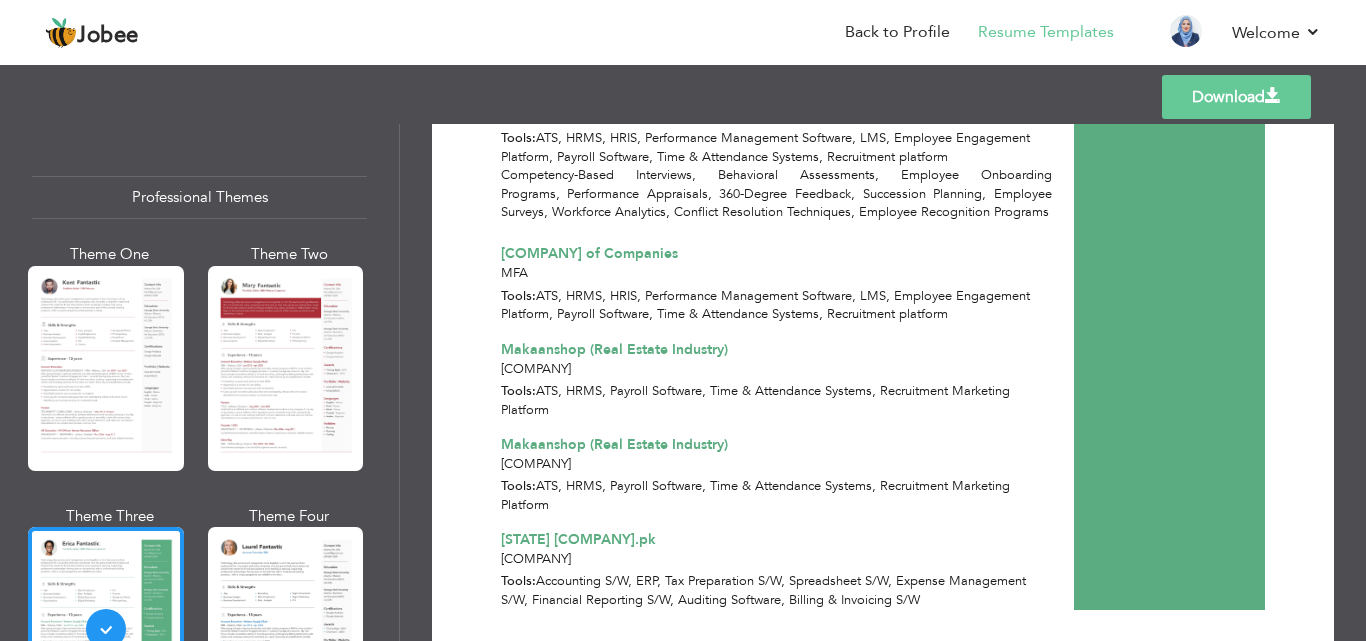 scroll, scrollTop: 3662, scrollLeft: 0, axis: vertical 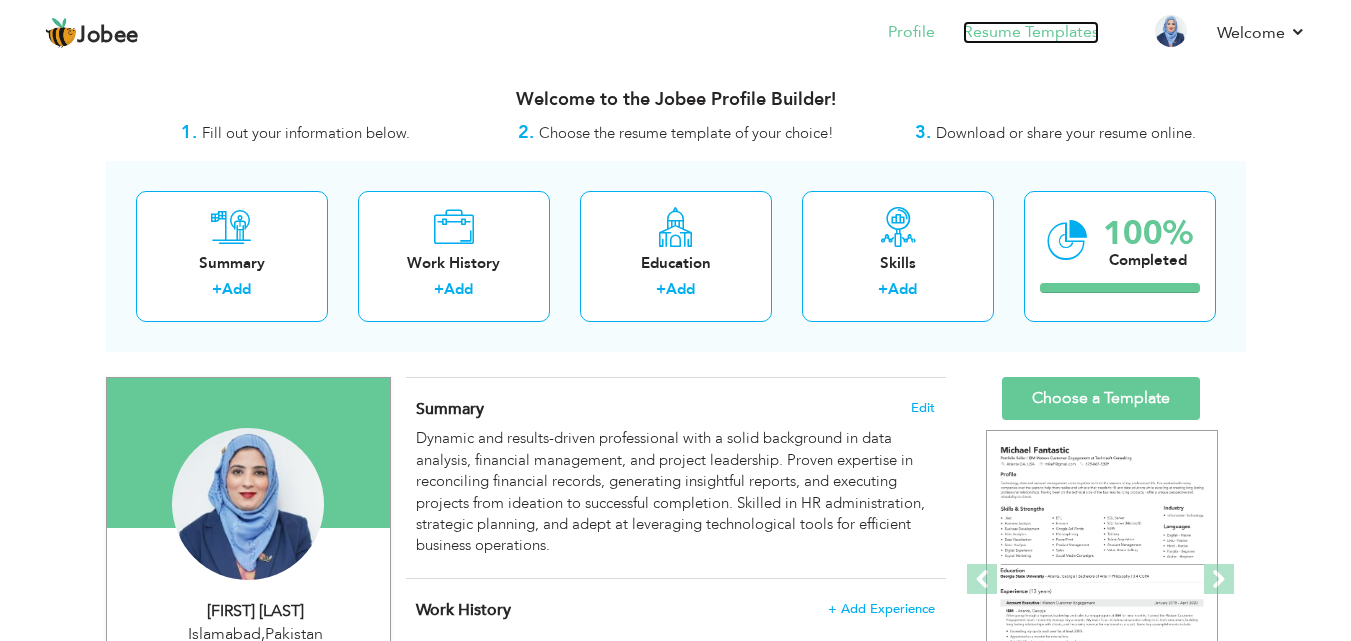 click on "Resume Templates" at bounding box center (1031, 32) 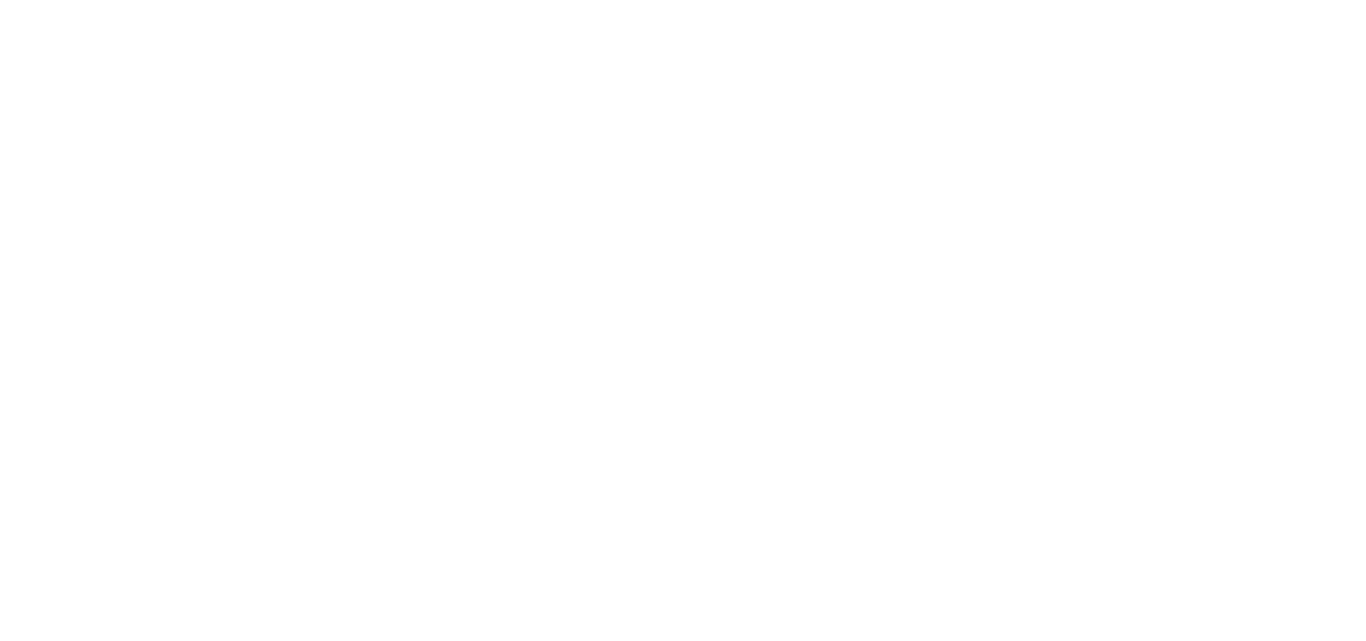 scroll, scrollTop: 0, scrollLeft: 0, axis: both 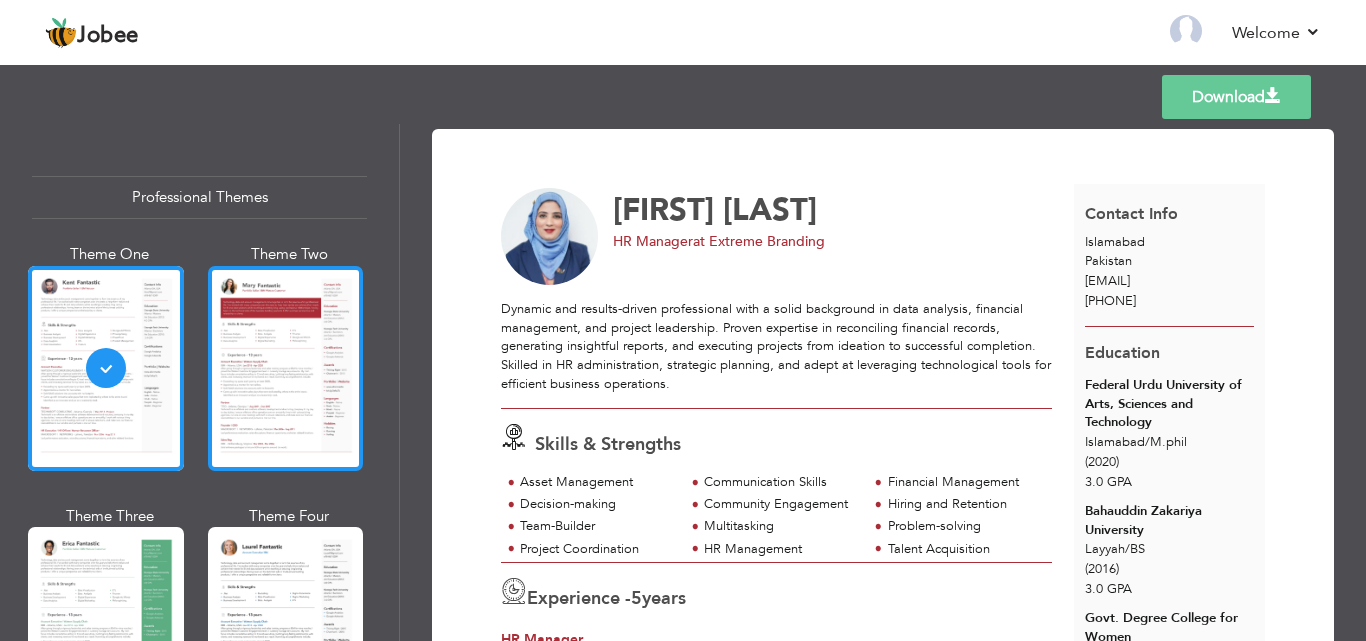 click at bounding box center (286, 368) 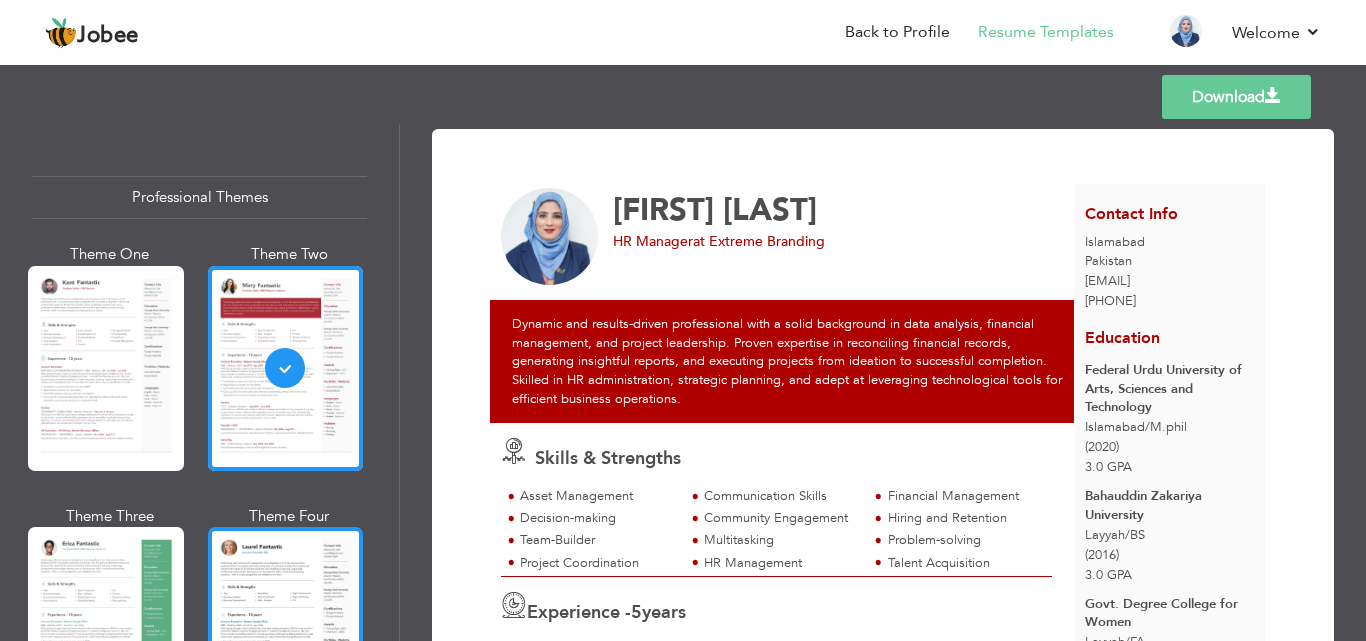 click at bounding box center [286, 629] 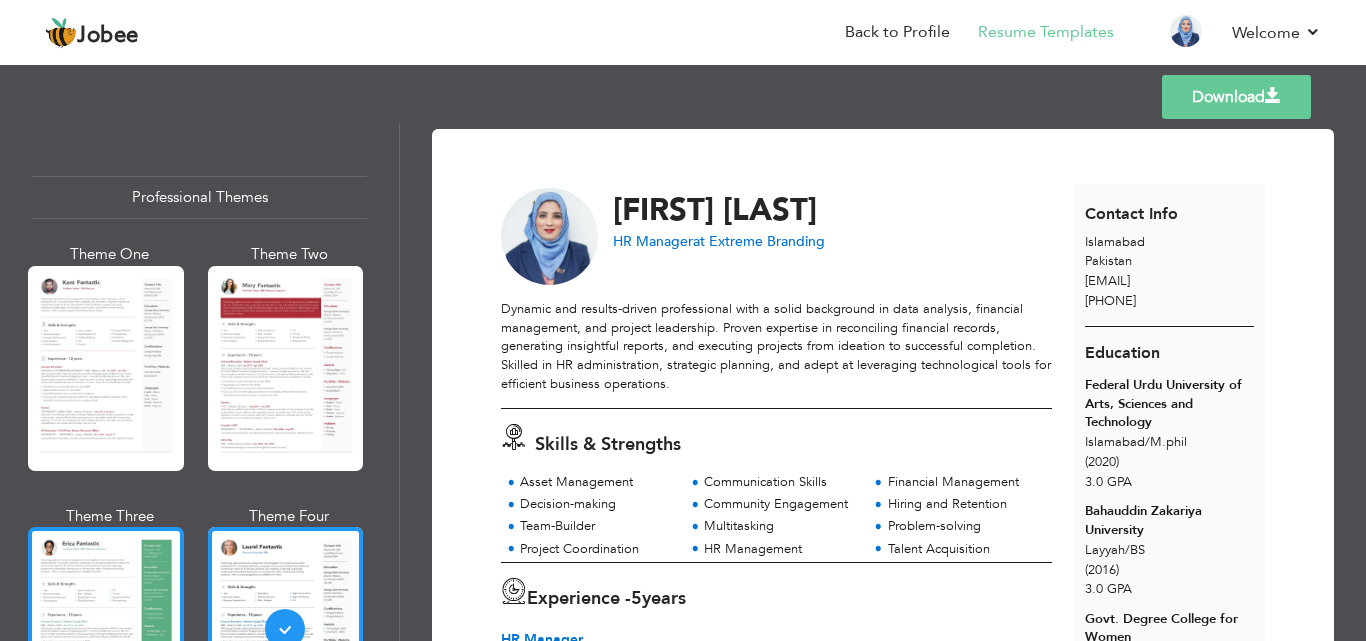 click at bounding box center [106, 629] 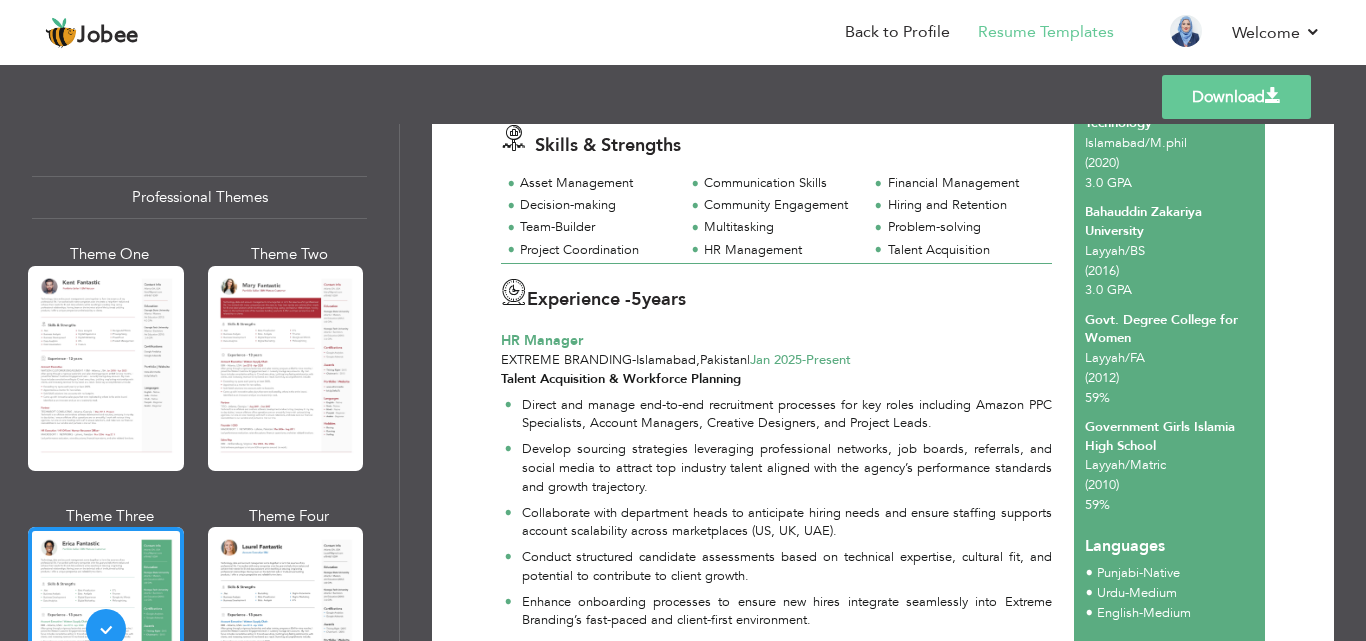 scroll, scrollTop: 0, scrollLeft: 0, axis: both 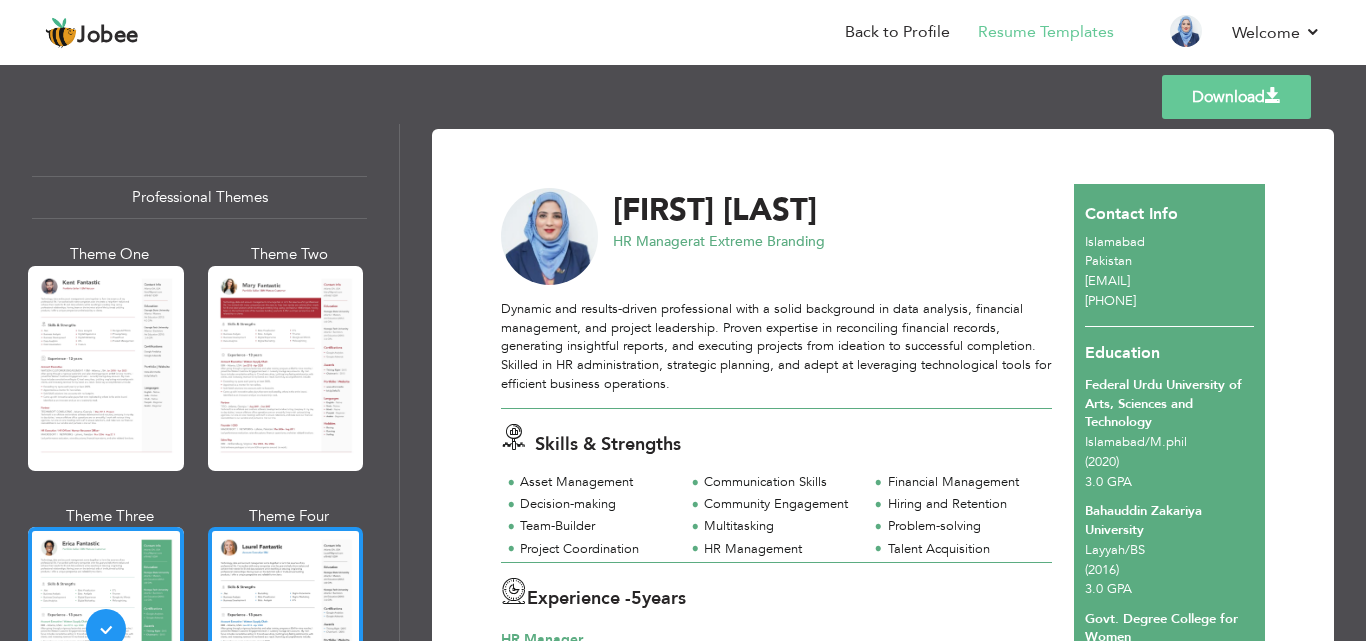 click at bounding box center [286, 629] 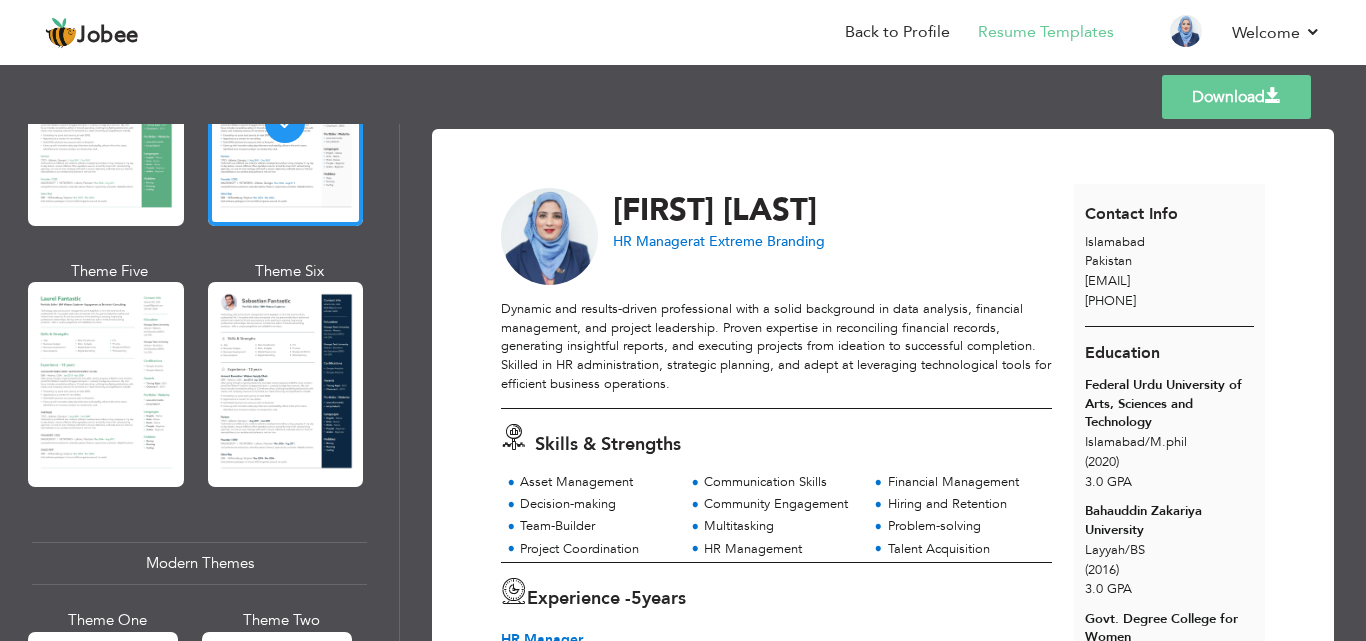 scroll, scrollTop: 521, scrollLeft: 0, axis: vertical 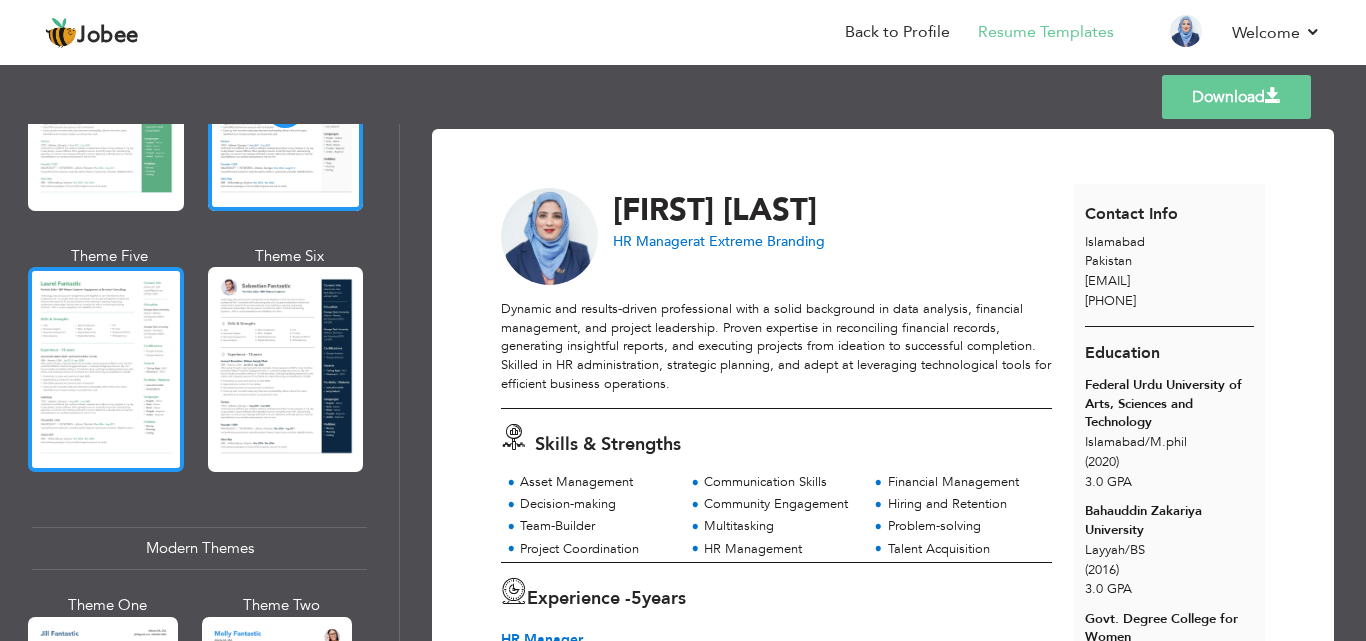 click at bounding box center (106, 369) 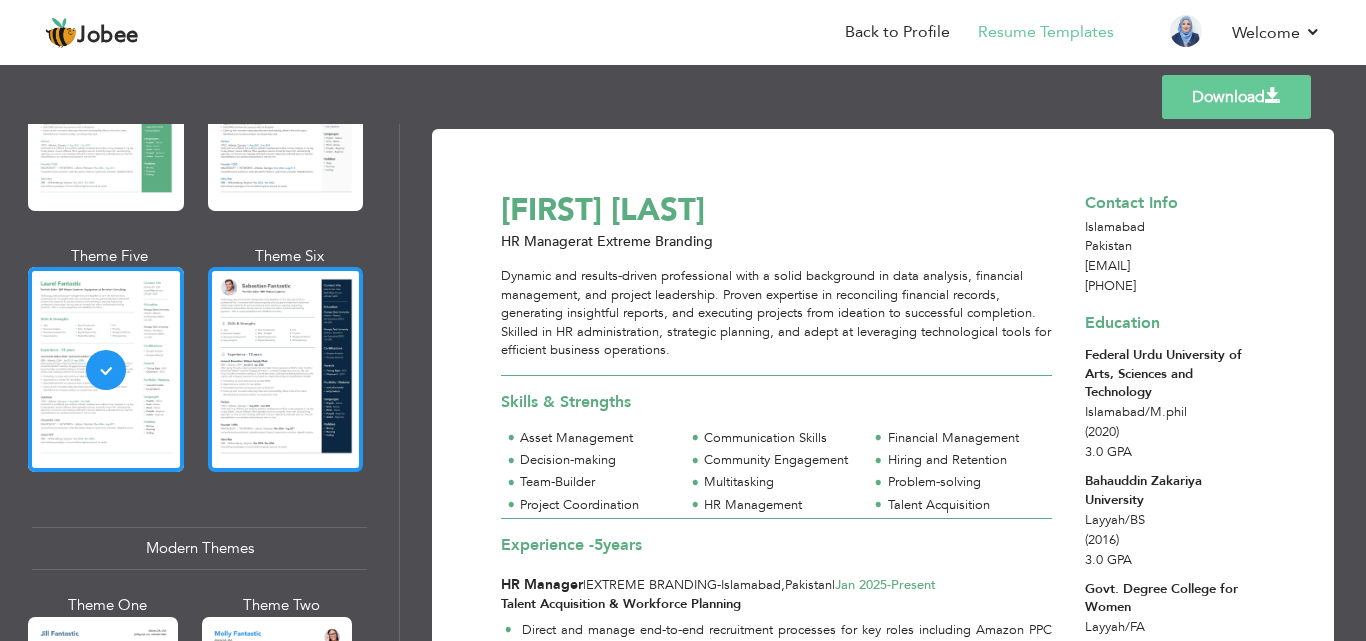 click at bounding box center [286, 369] 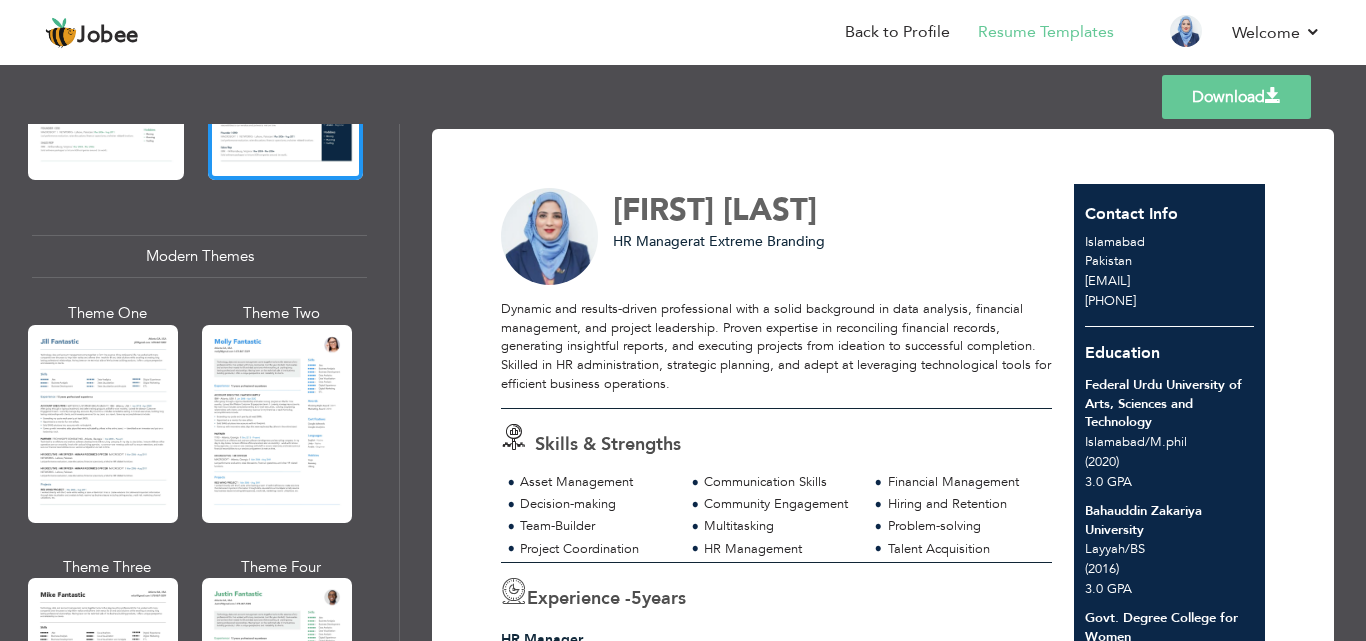 scroll, scrollTop: 821, scrollLeft: 0, axis: vertical 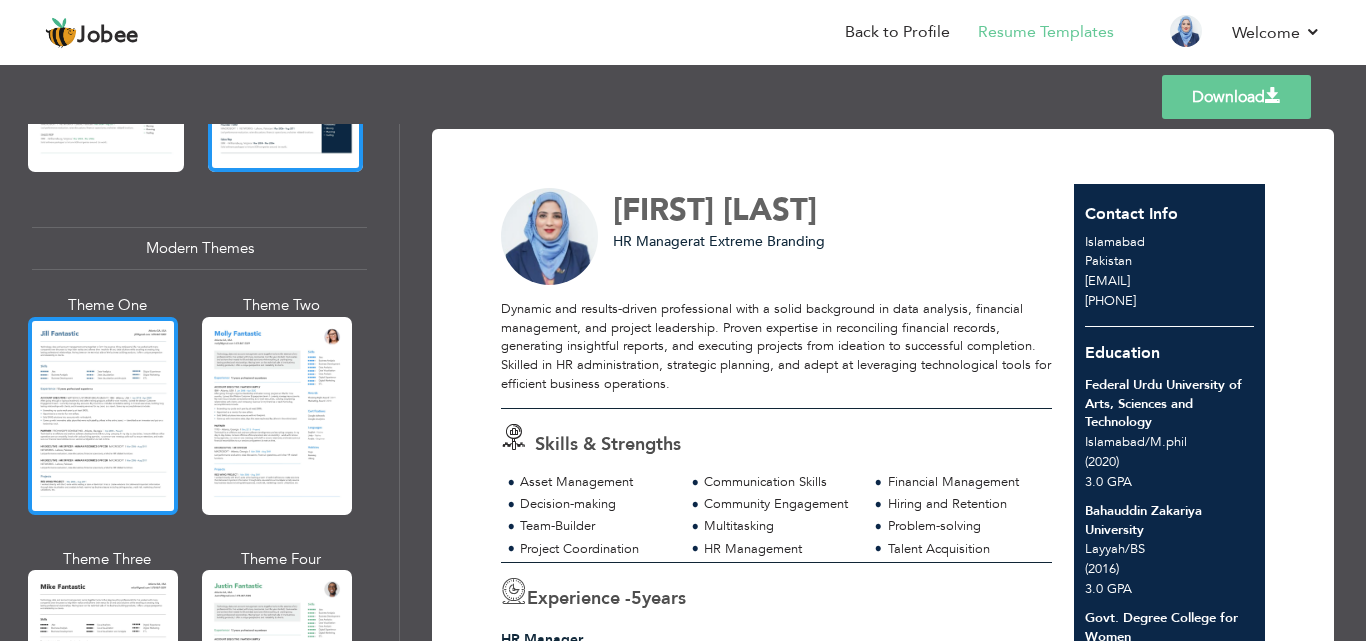 click at bounding box center [103, 416] 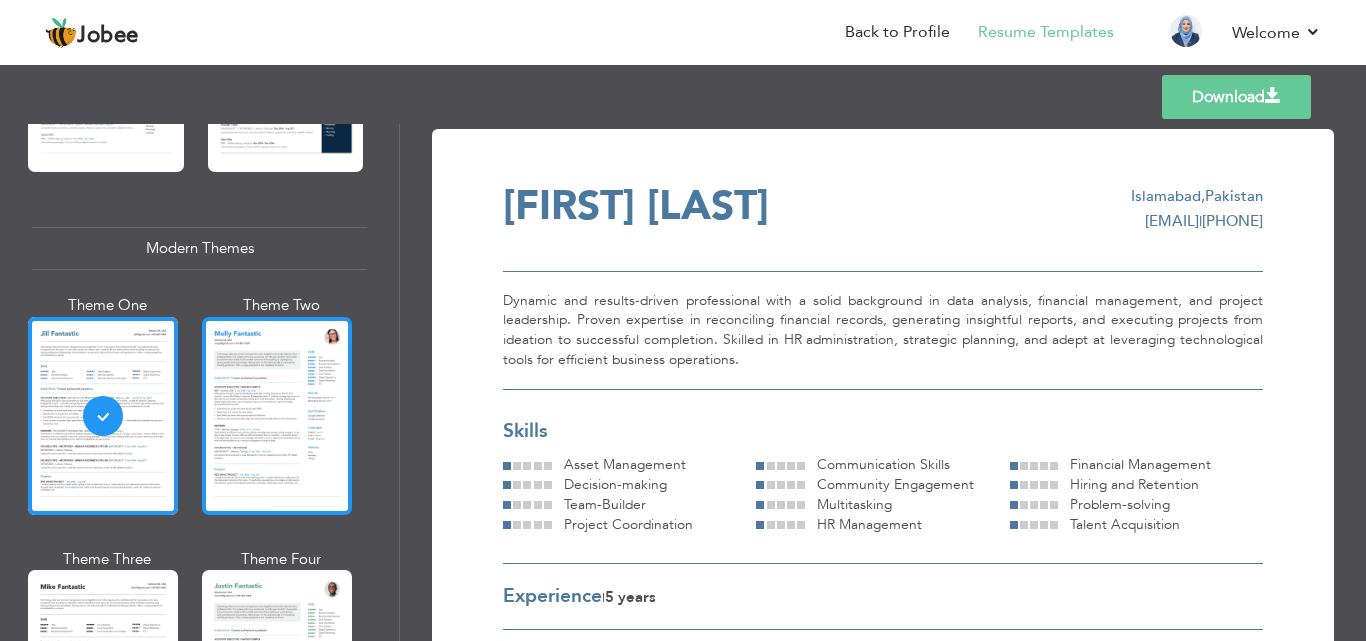 click at bounding box center (277, 416) 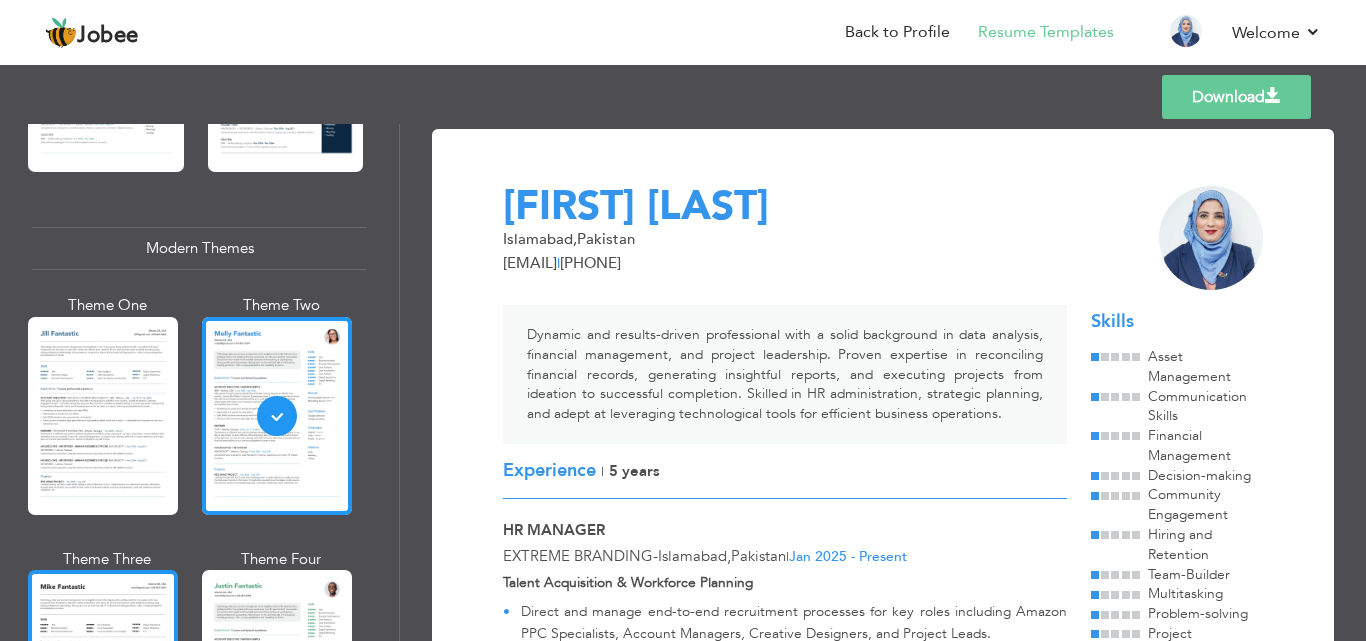 click at bounding box center [103, 669] 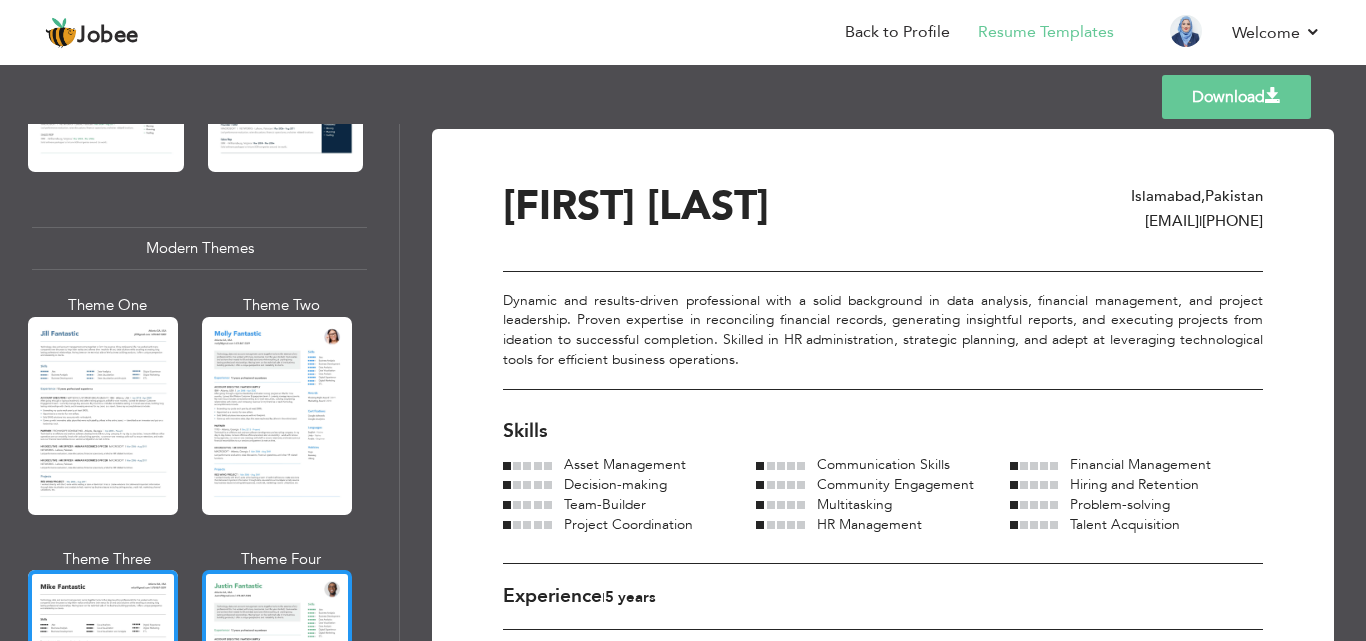 click at bounding box center (277, 669) 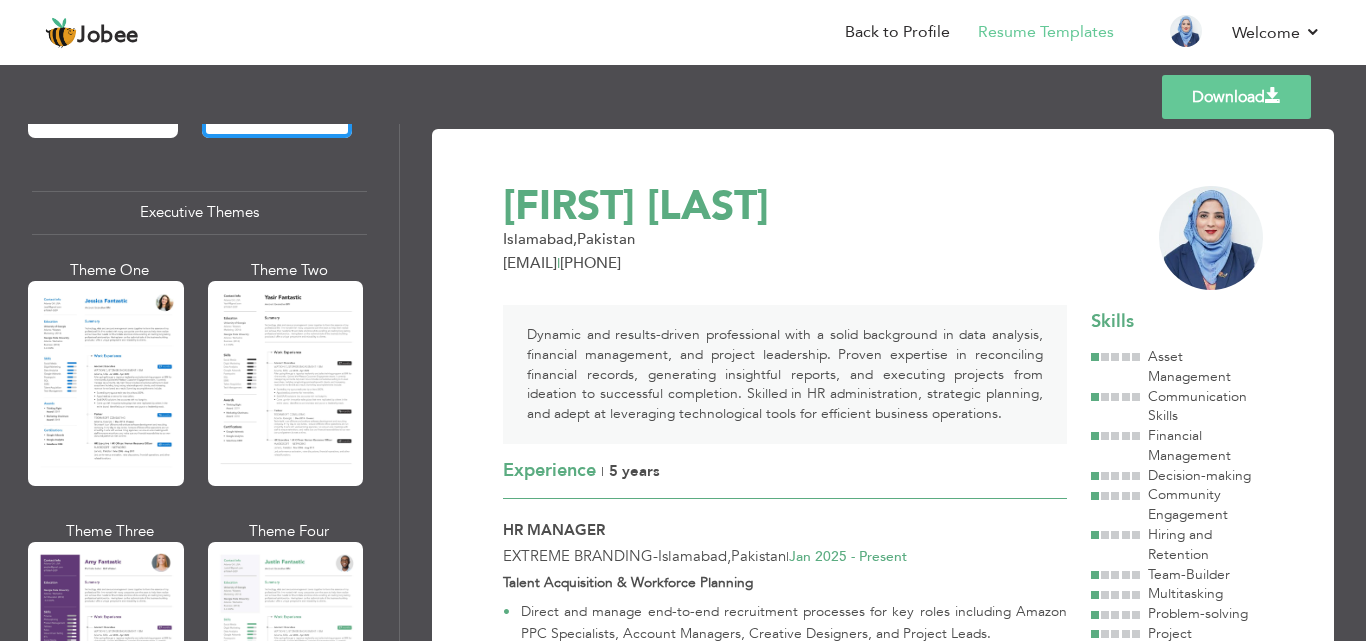 scroll, scrollTop: 1476, scrollLeft: 0, axis: vertical 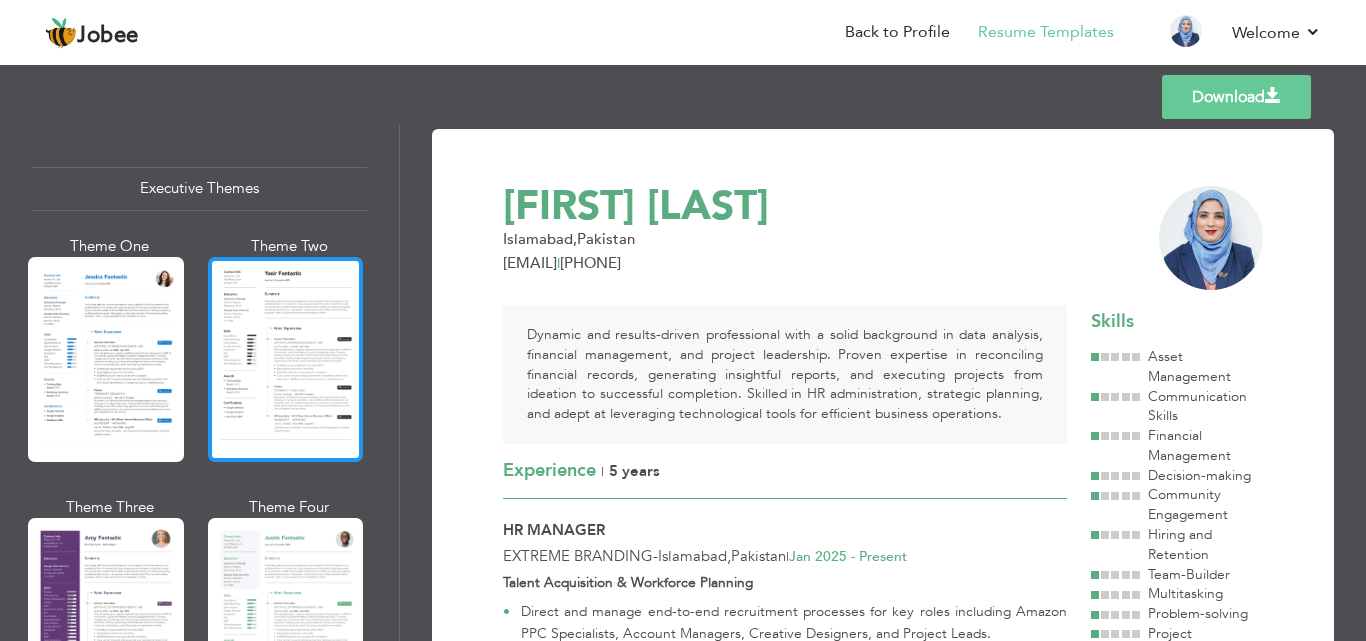 click at bounding box center (286, 359) 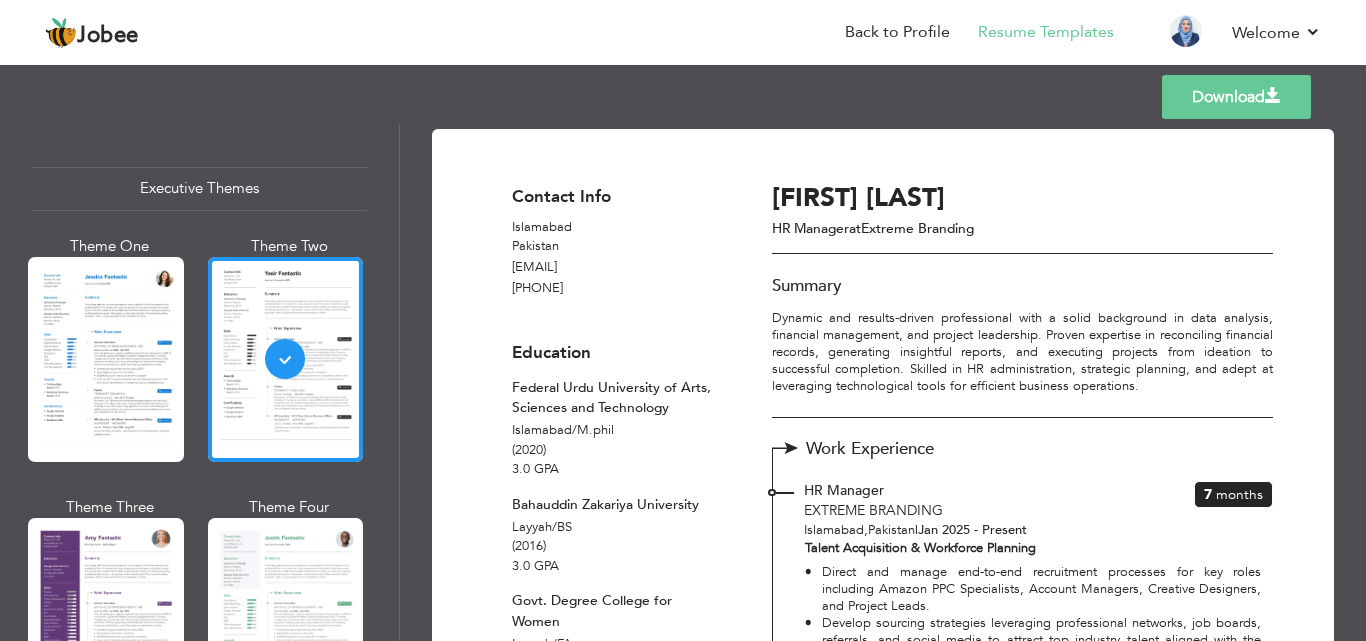 click at bounding box center (106, 359) 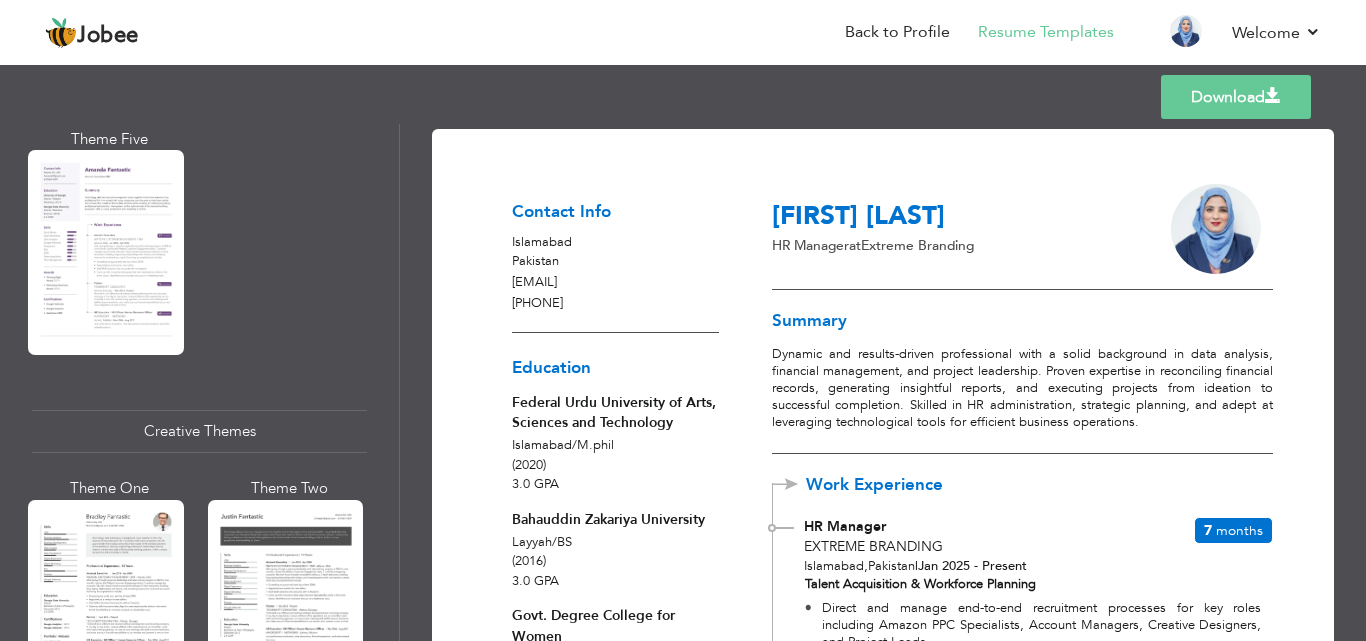 scroll, scrollTop: 2303, scrollLeft: 0, axis: vertical 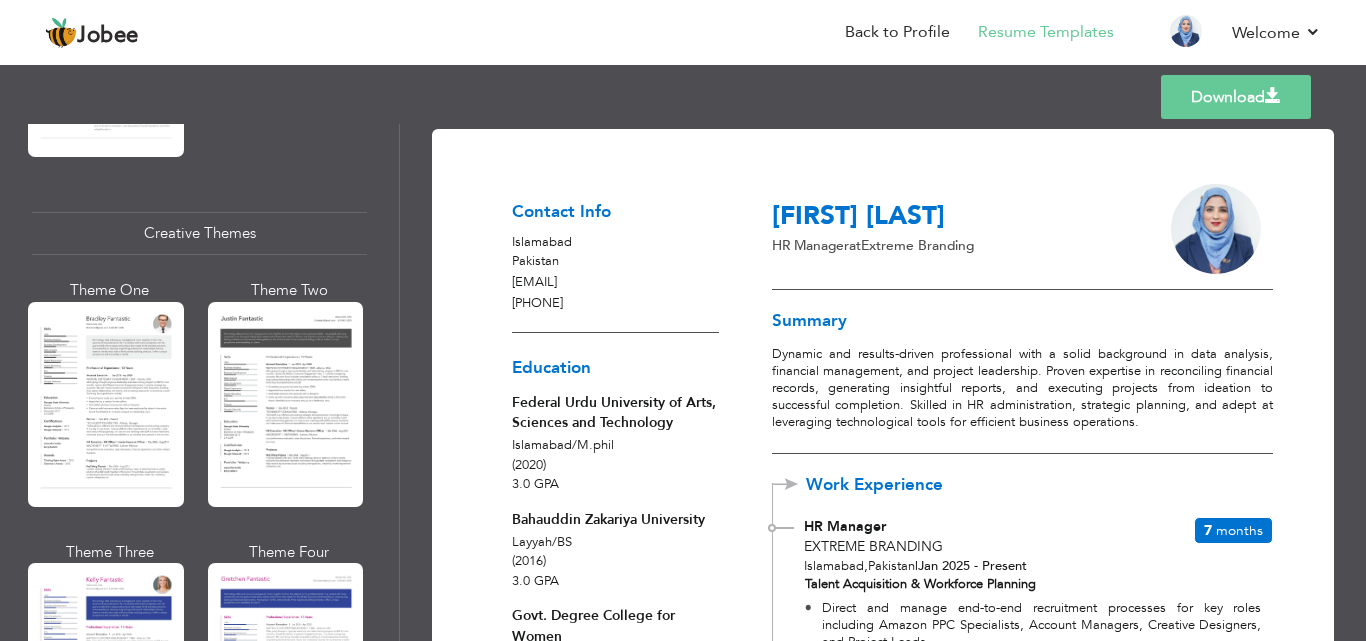 click on "Professional Themes
Theme One
Theme Two
Theme Three
Theme Six" at bounding box center [199, 382] 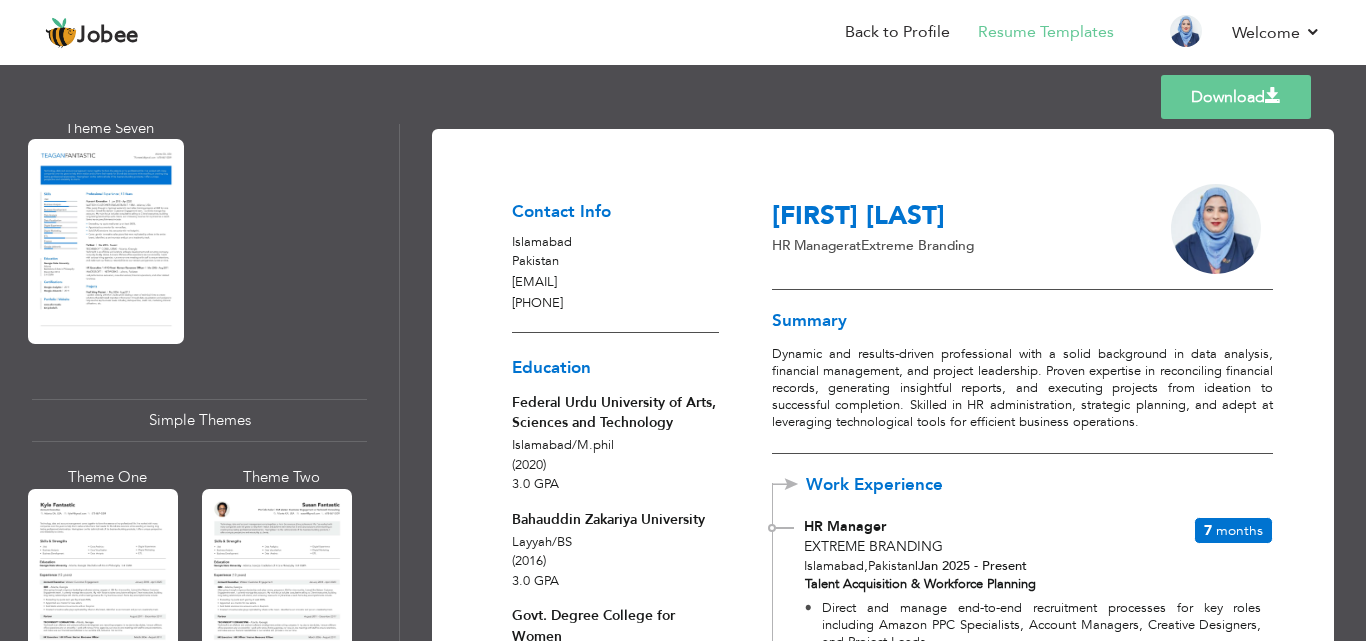 scroll, scrollTop: 3288, scrollLeft: 0, axis: vertical 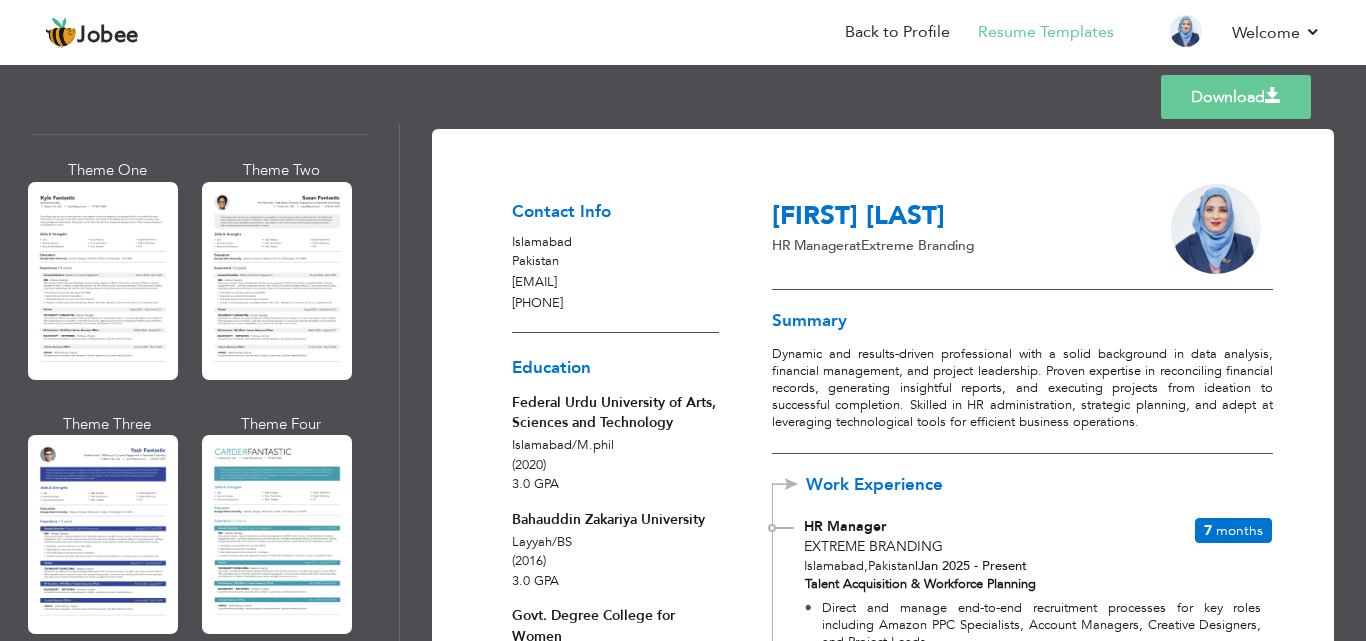 drag, startPoint x: 400, startPoint y: 600, endPoint x: 420, endPoint y: 434, distance: 167.20049 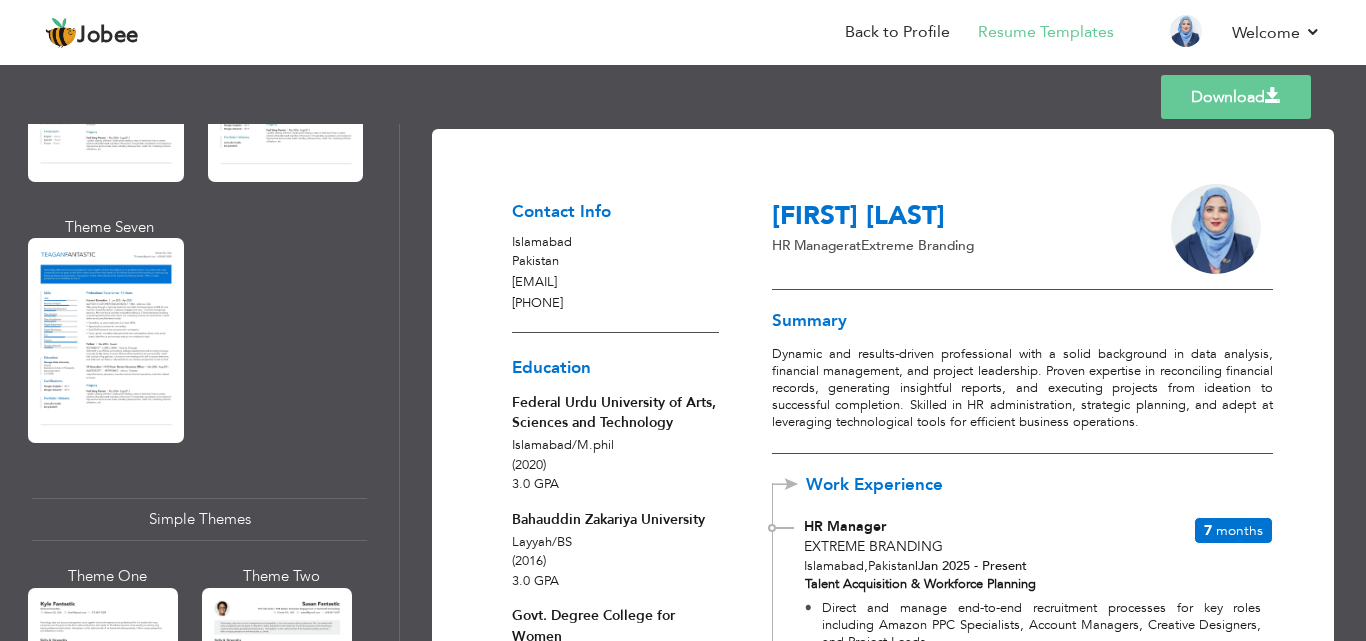 scroll, scrollTop: 3103, scrollLeft: 0, axis: vertical 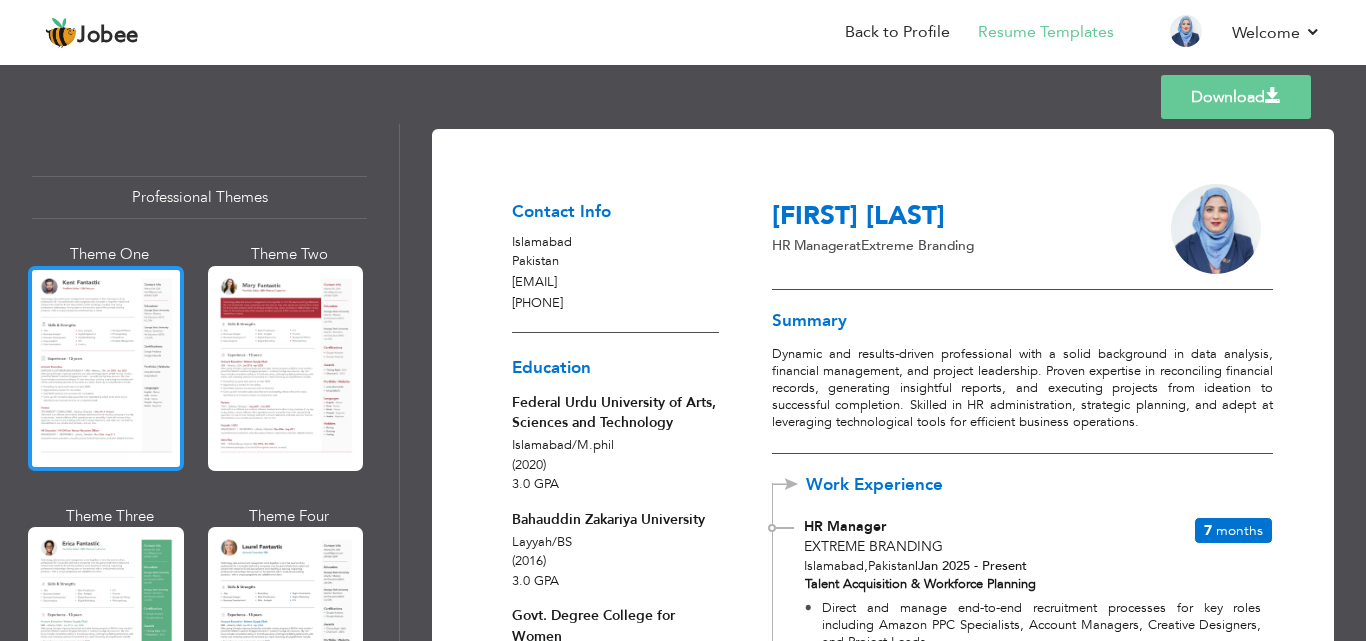 click at bounding box center (106, 368) 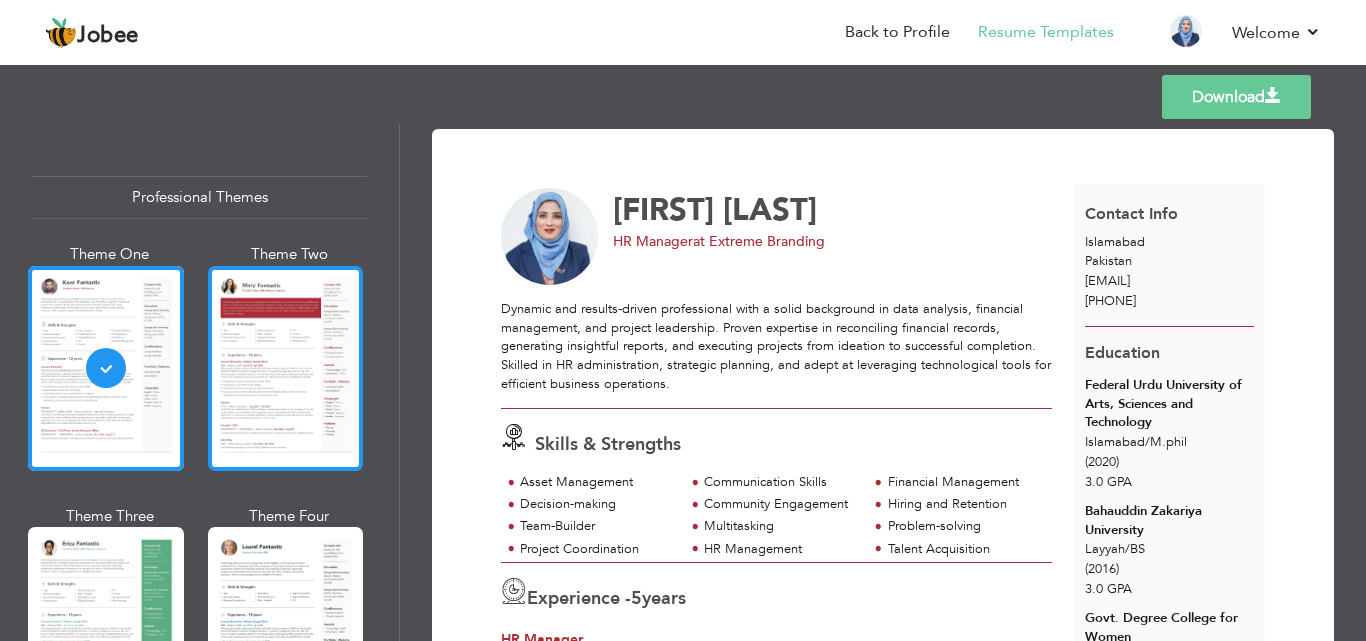 click at bounding box center [286, 368] 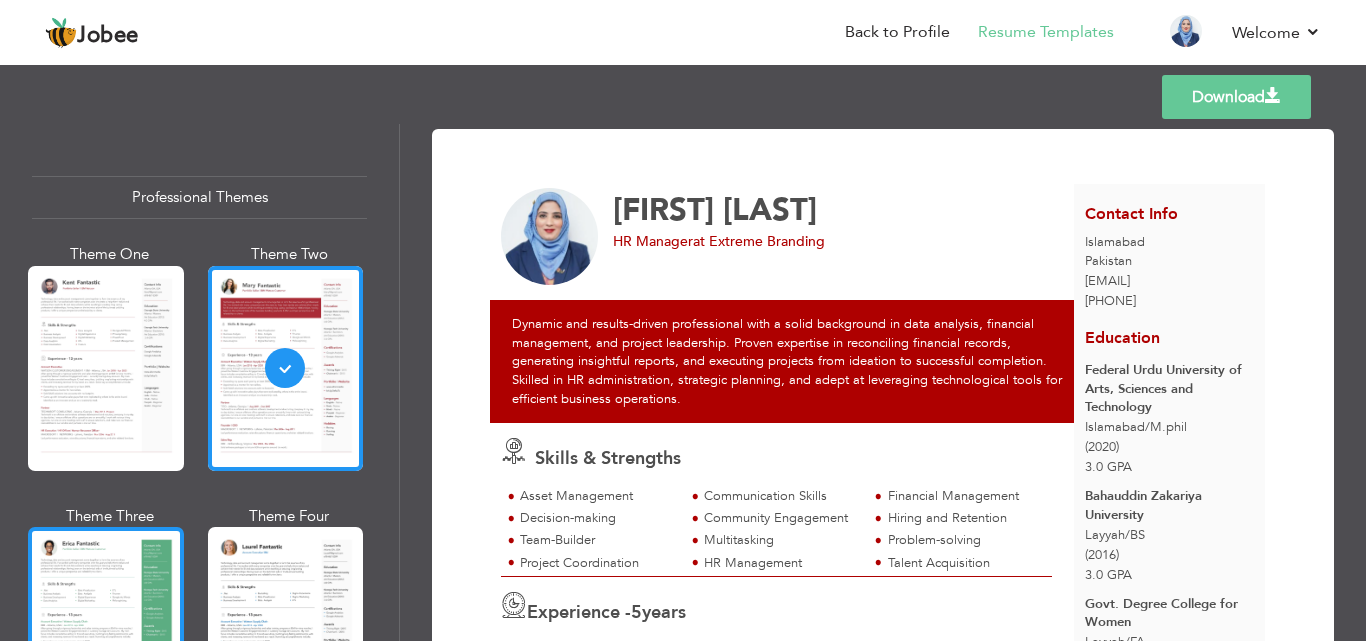 click at bounding box center [106, 629] 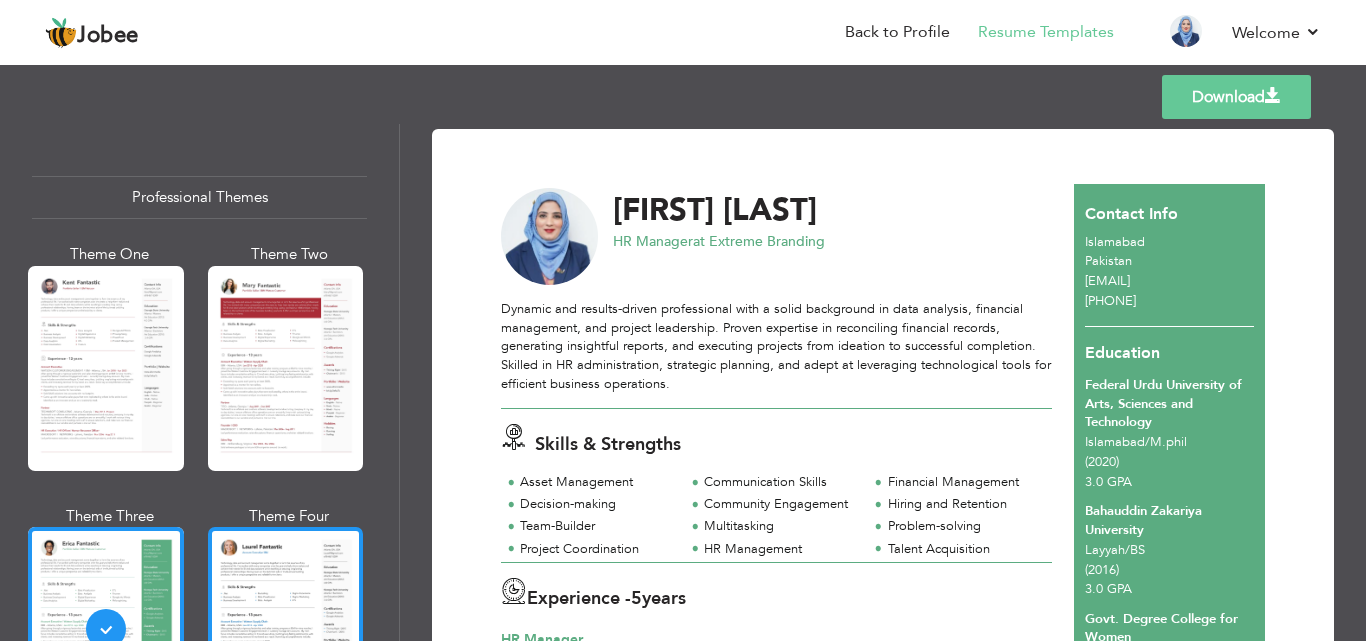 click at bounding box center (286, 629) 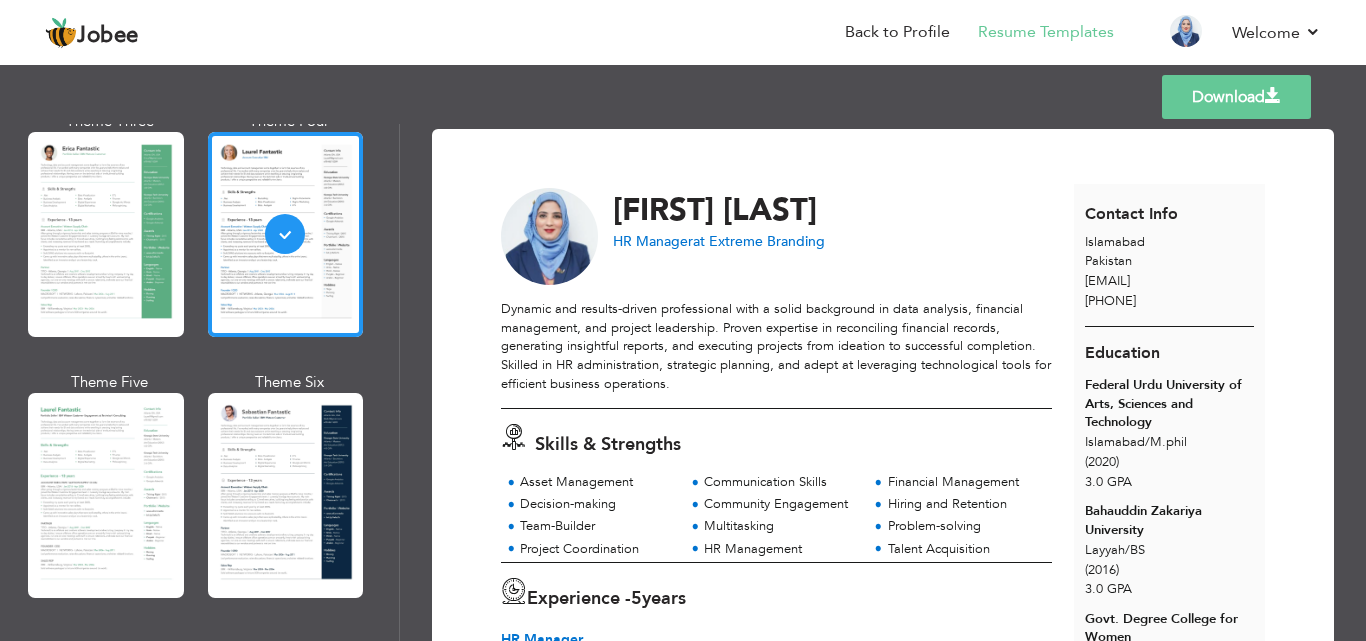 scroll, scrollTop: 411, scrollLeft: 0, axis: vertical 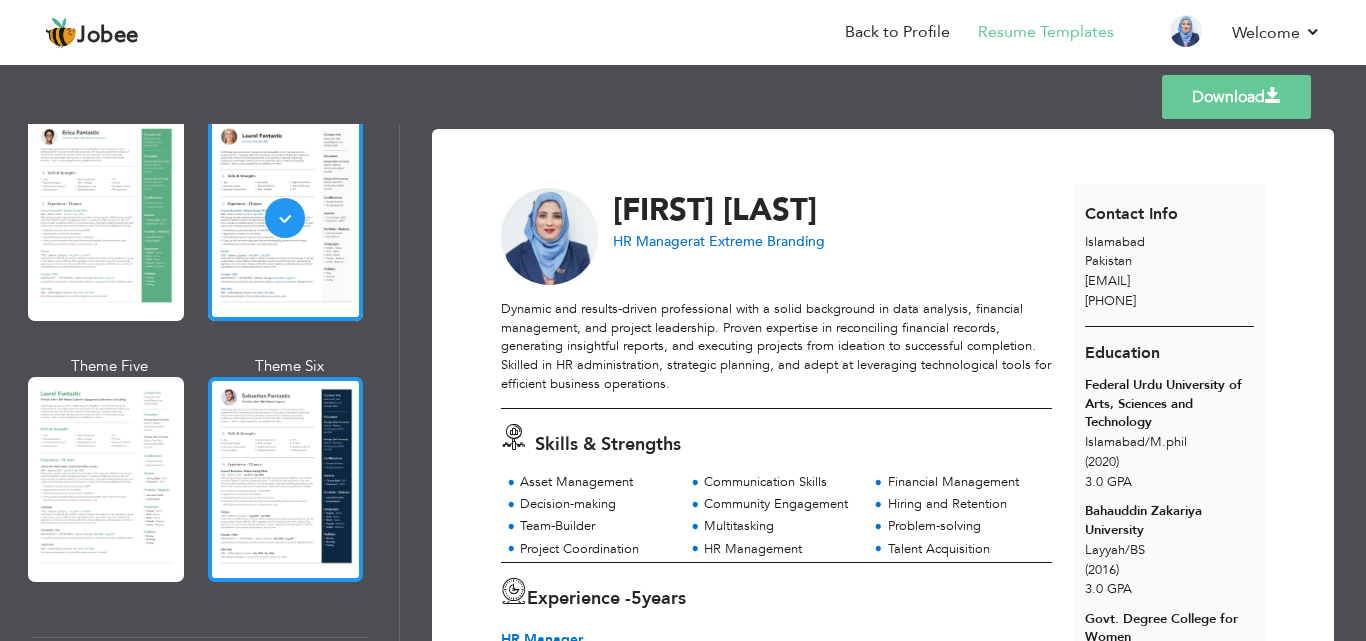 click at bounding box center [286, 479] 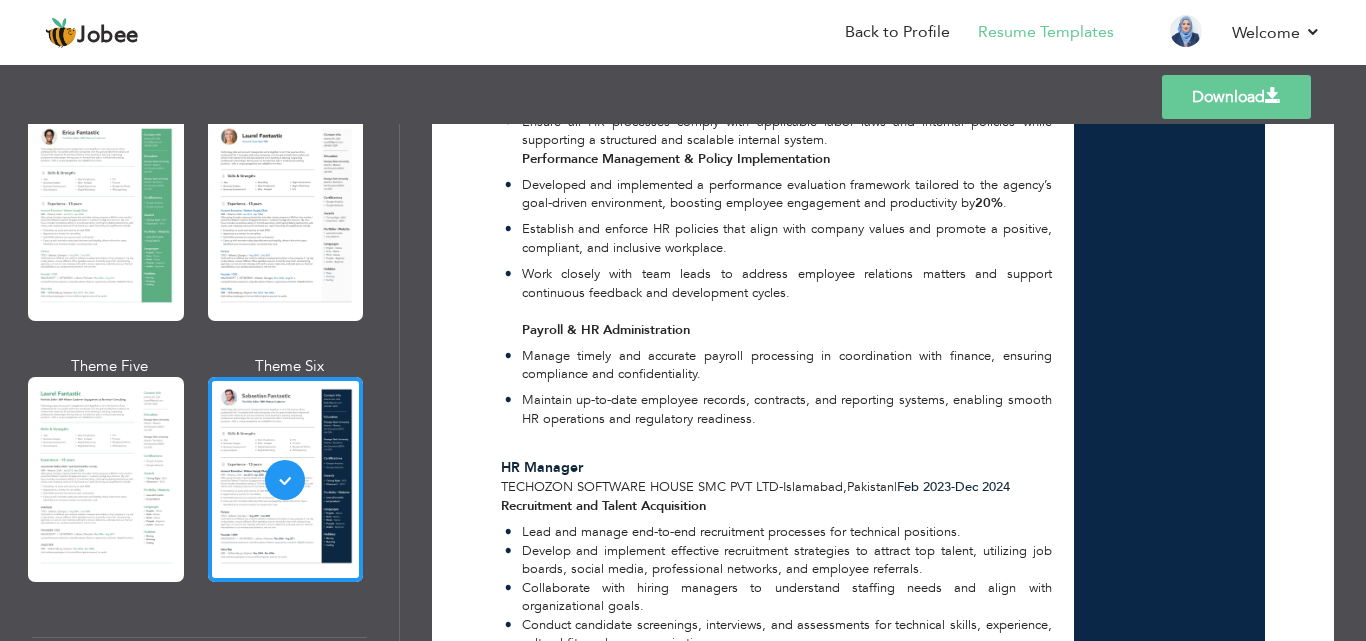 scroll, scrollTop: 0, scrollLeft: 0, axis: both 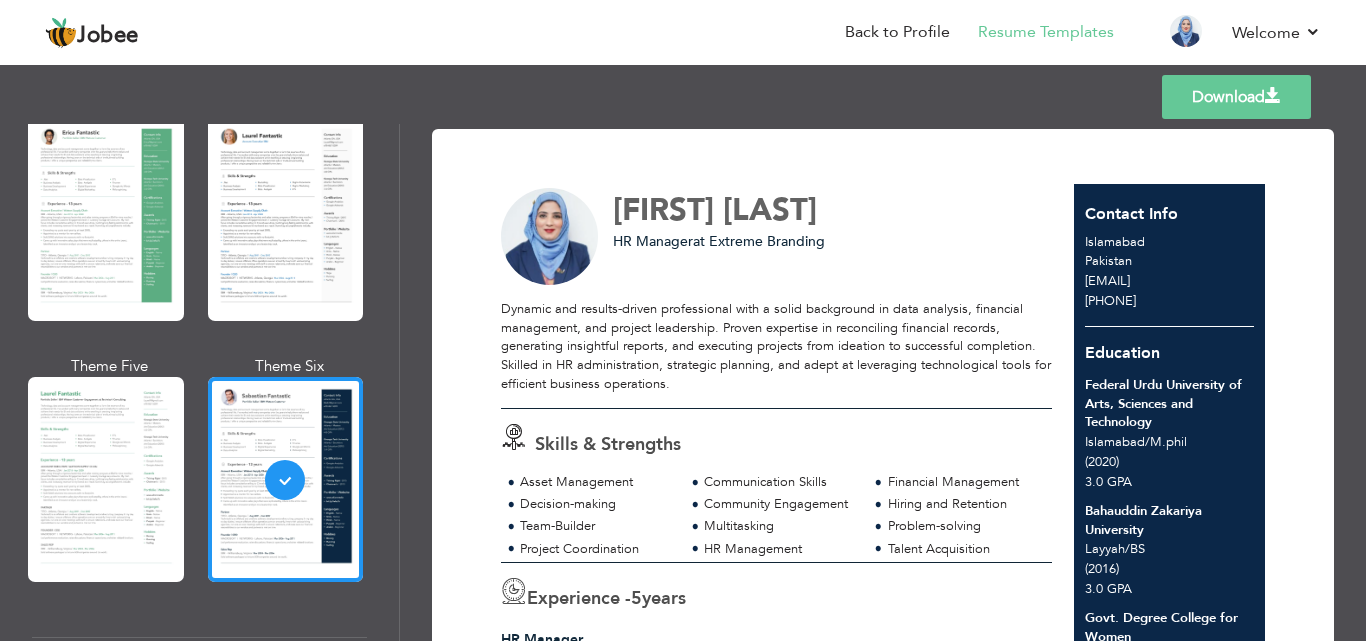 click on "Download" at bounding box center [1236, 97] 